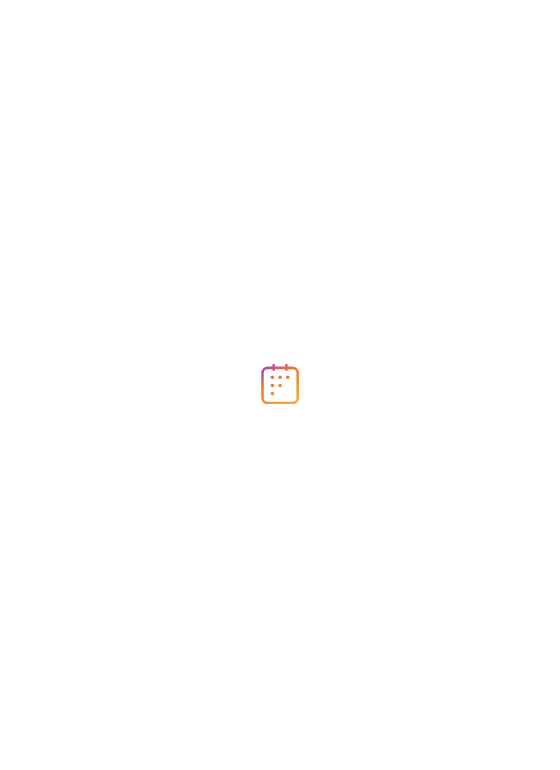 scroll, scrollTop: 0, scrollLeft: 0, axis: both 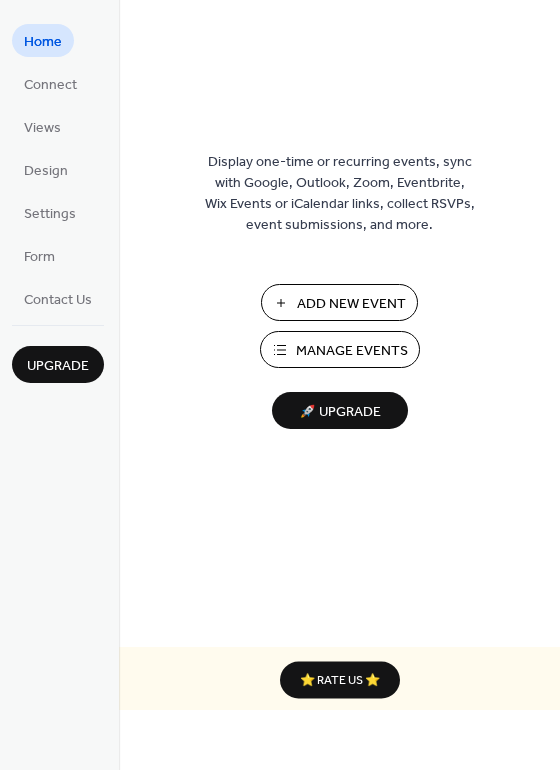 click on "Manage Events" at bounding box center [352, 351] 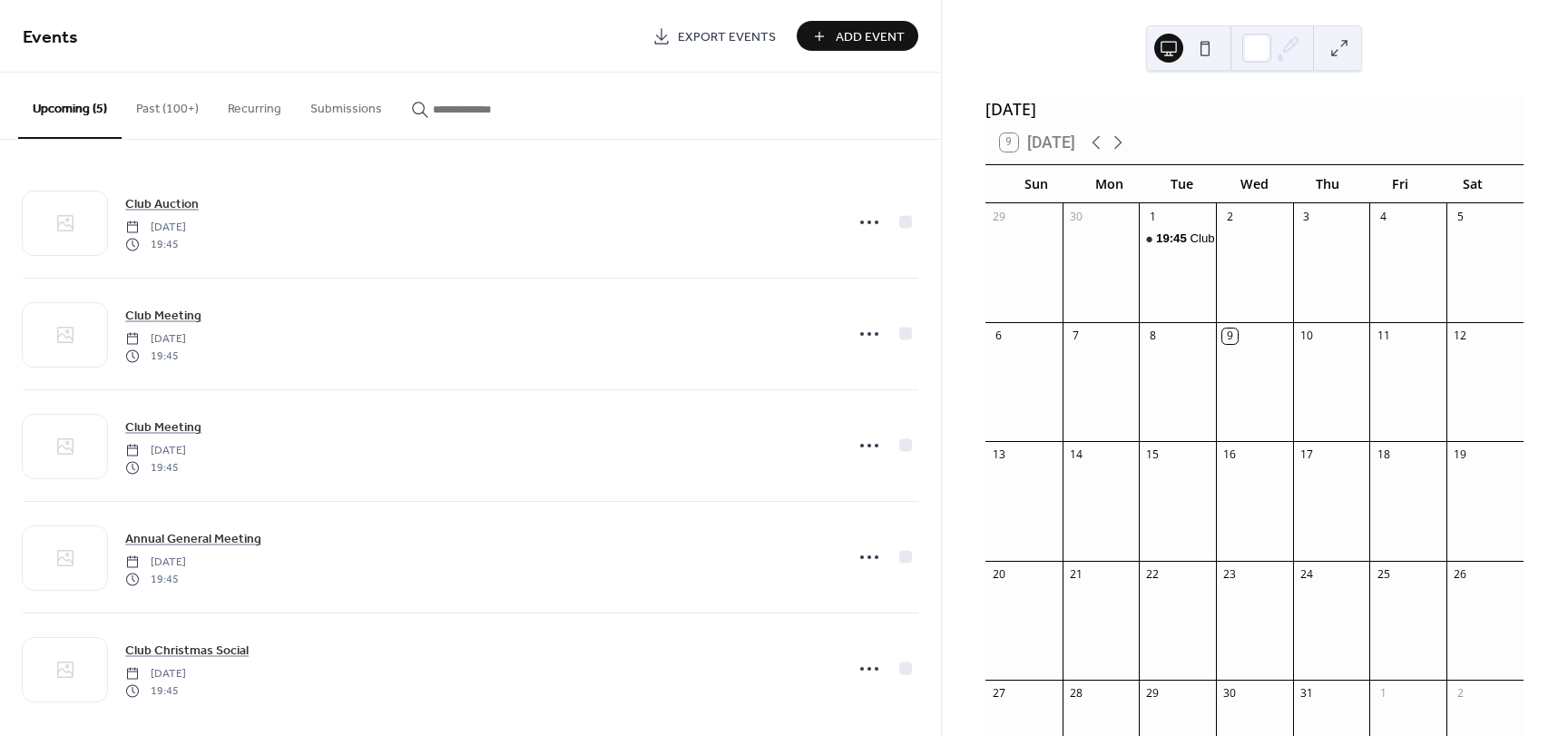 scroll, scrollTop: 0, scrollLeft: 0, axis: both 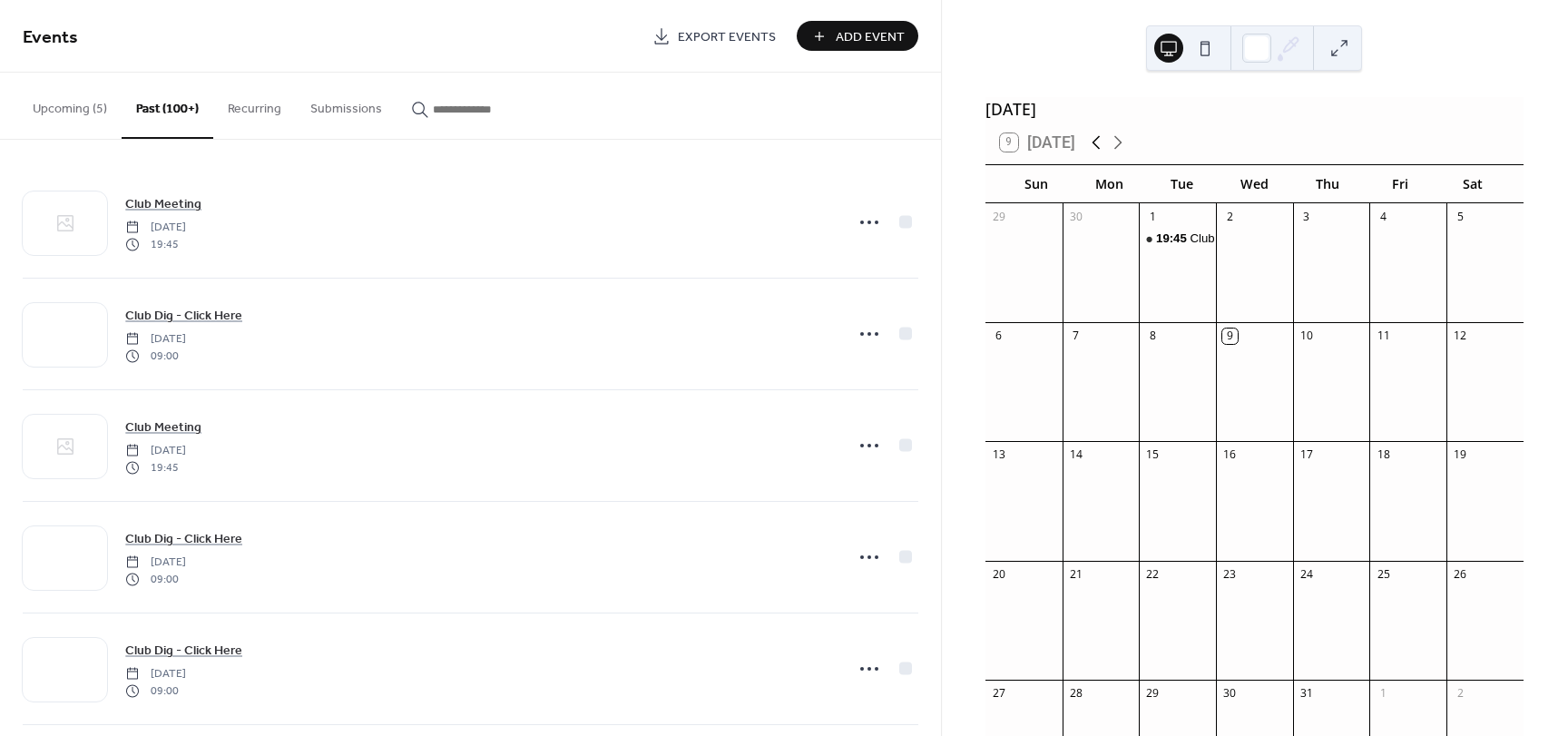 click 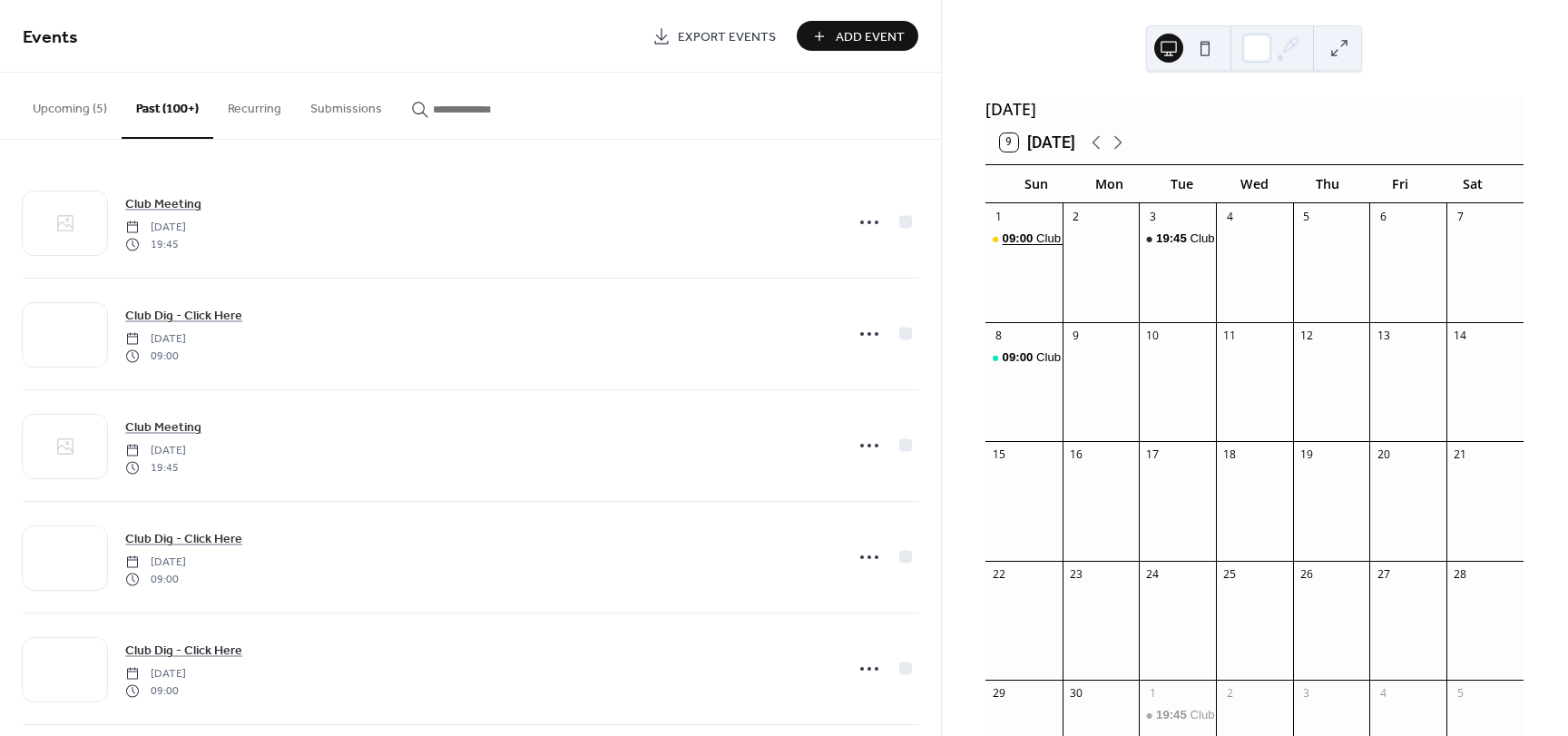 click on "09:00" at bounding box center [1019, 239] 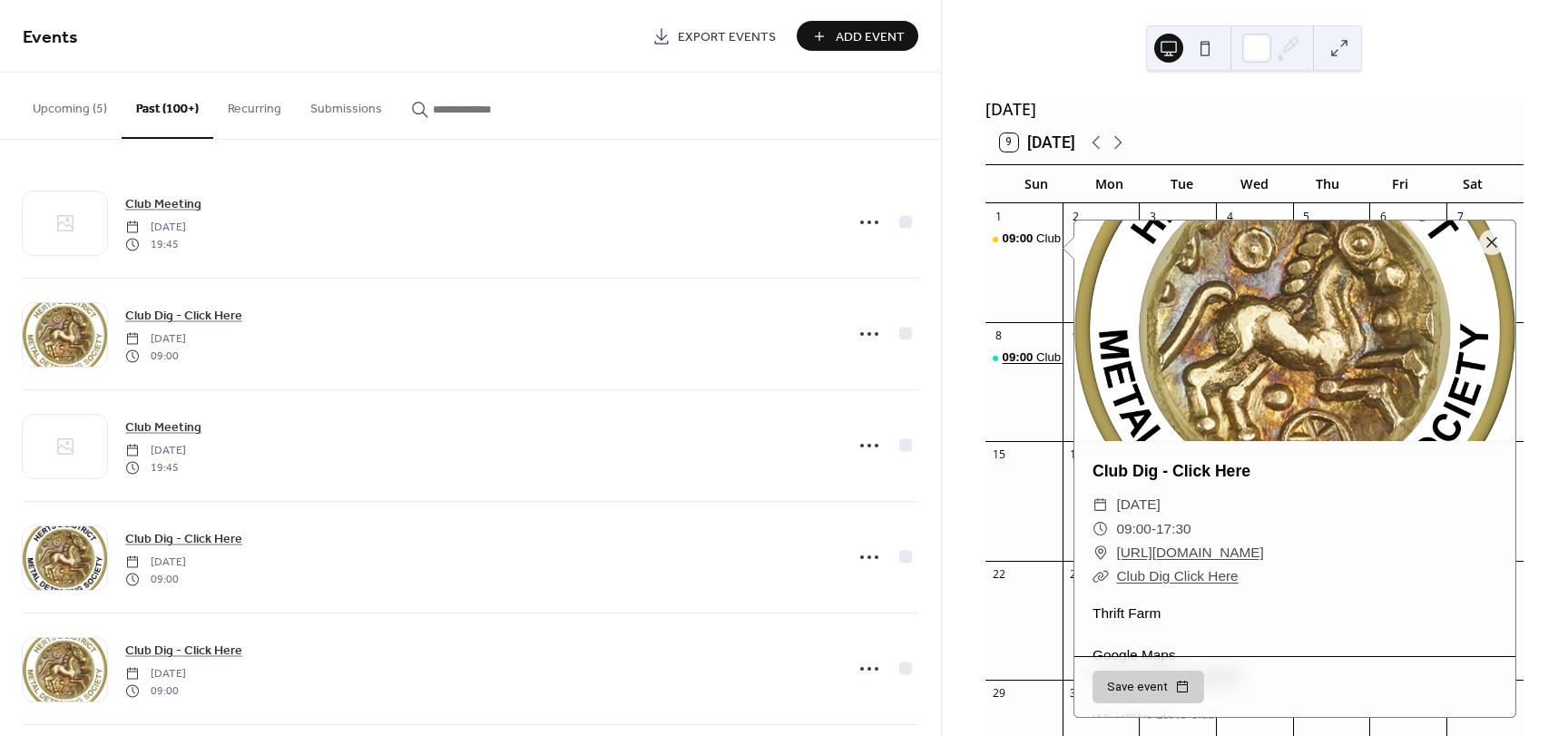 click on "09:00" at bounding box center [1019, 358] 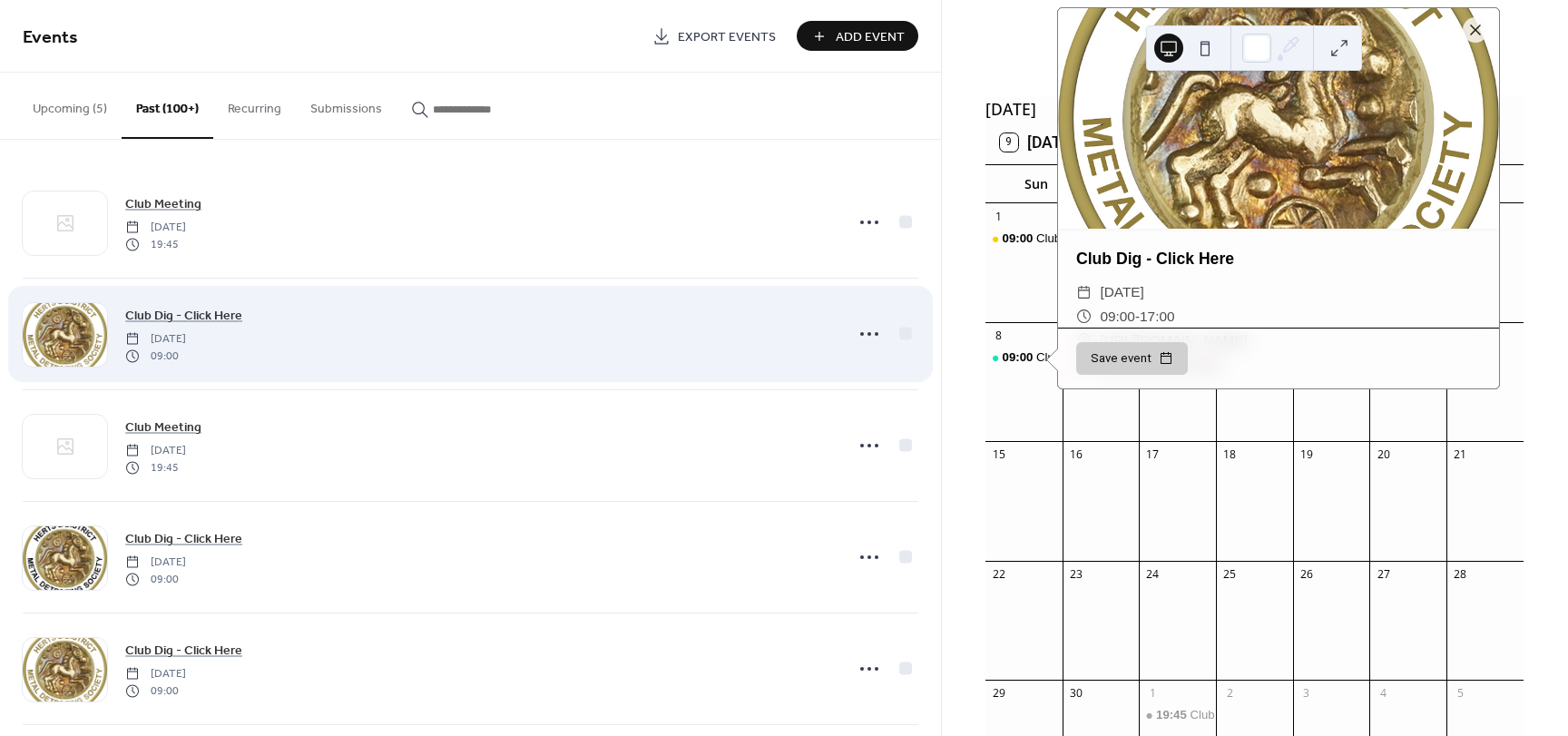 scroll, scrollTop: 9, scrollLeft: 0, axis: vertical 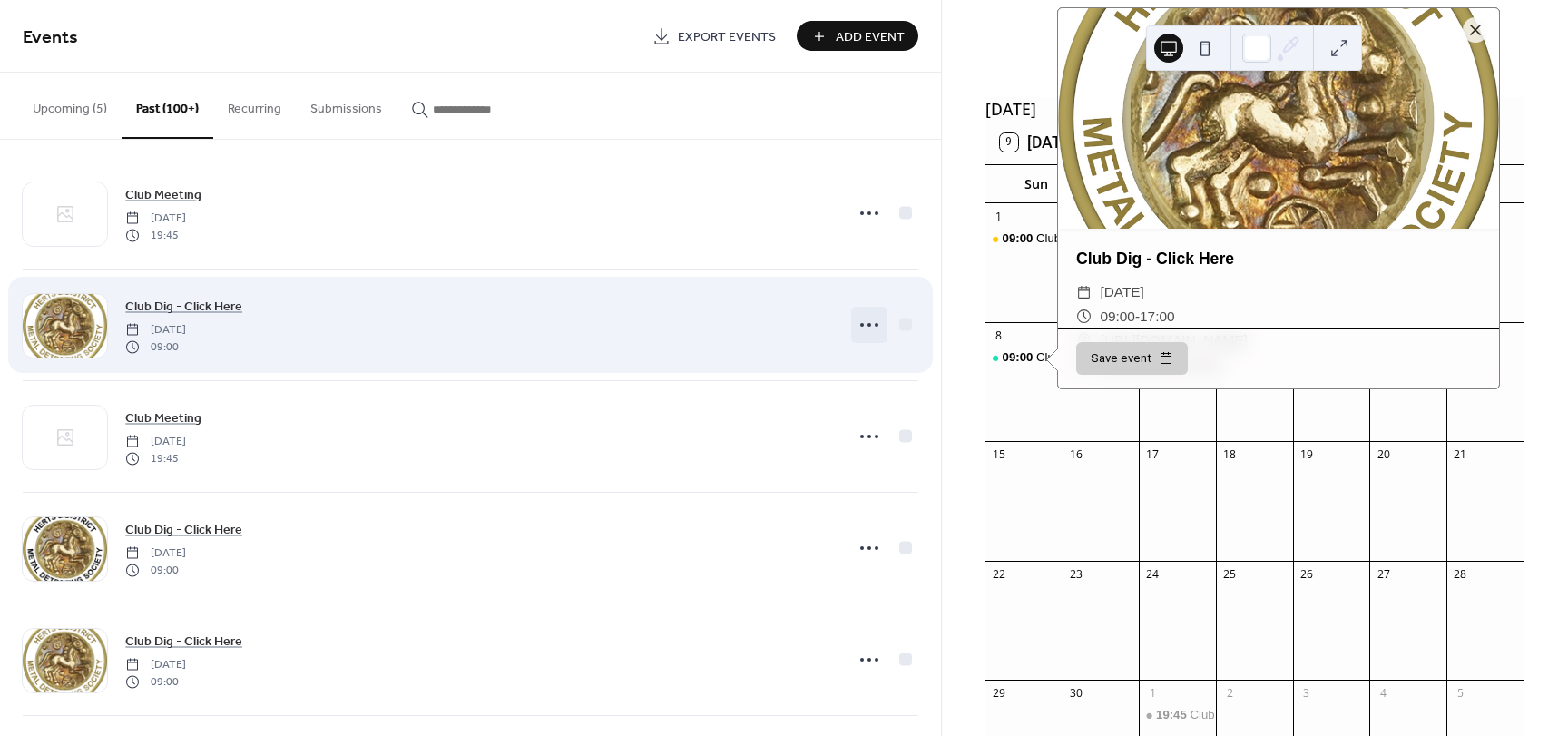 click 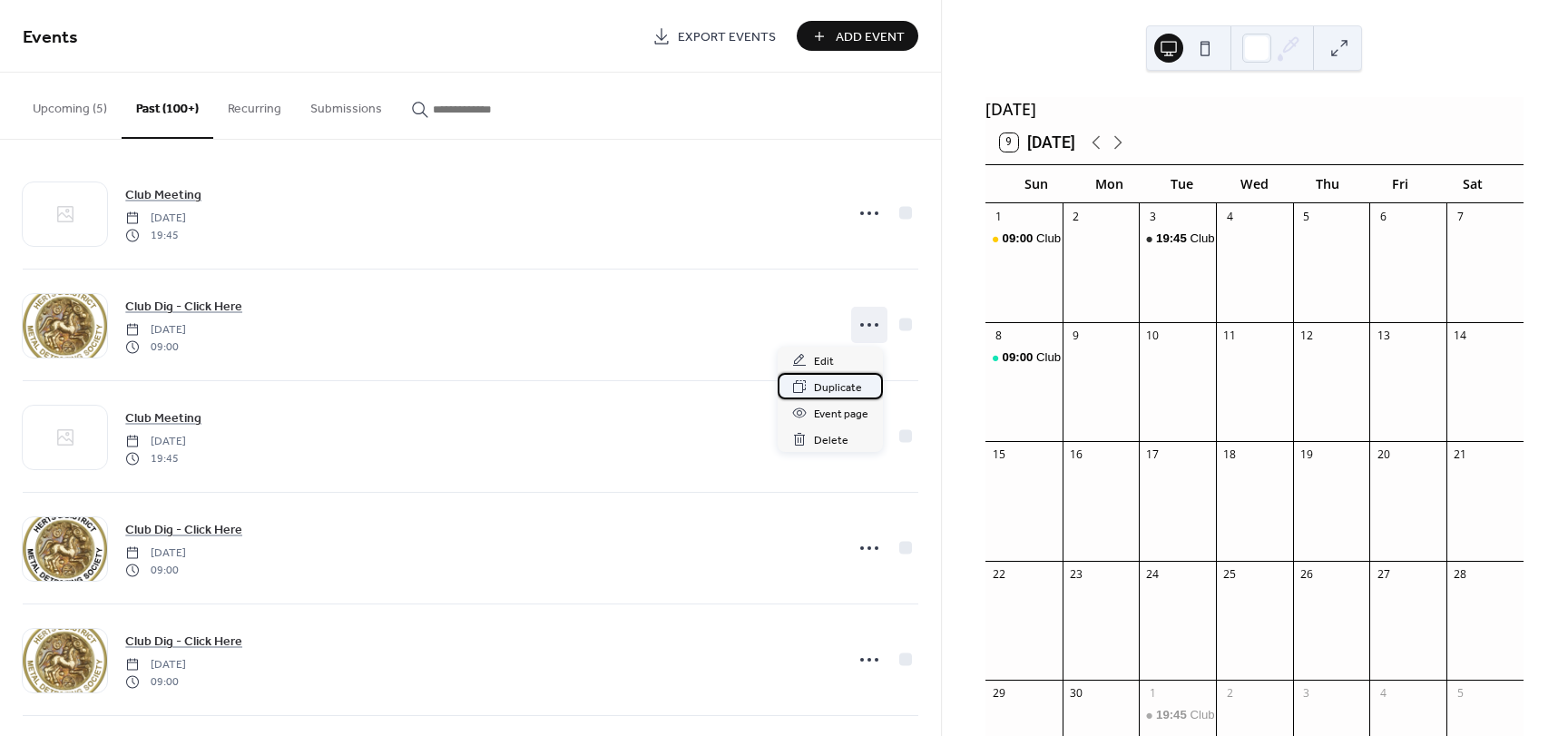 click on "Duplicate" at bounding box center (838, 388) 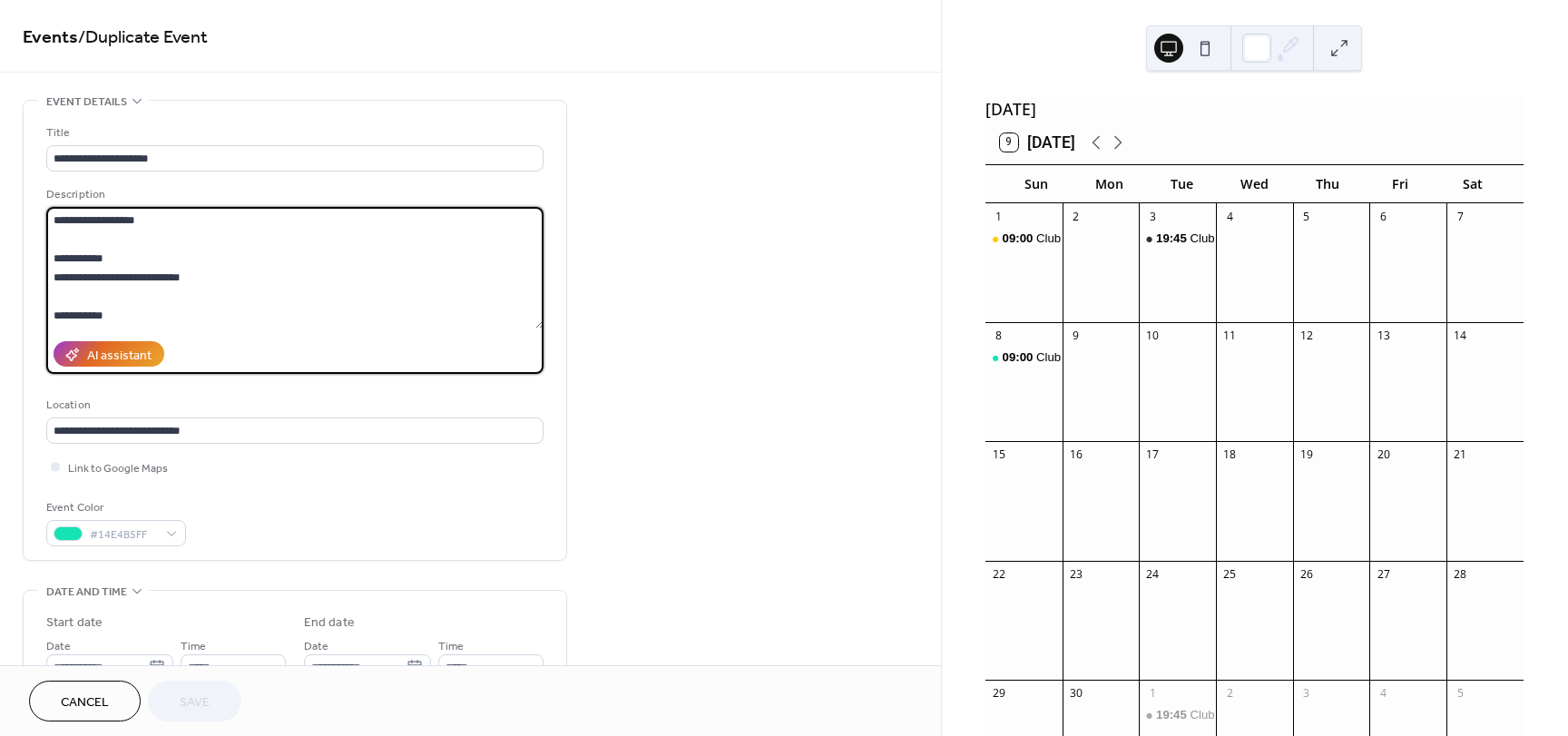 drag, startPoint x: 191, startPoint y: 280, endPoint x: 54, endPoint y: 280, distance: 137 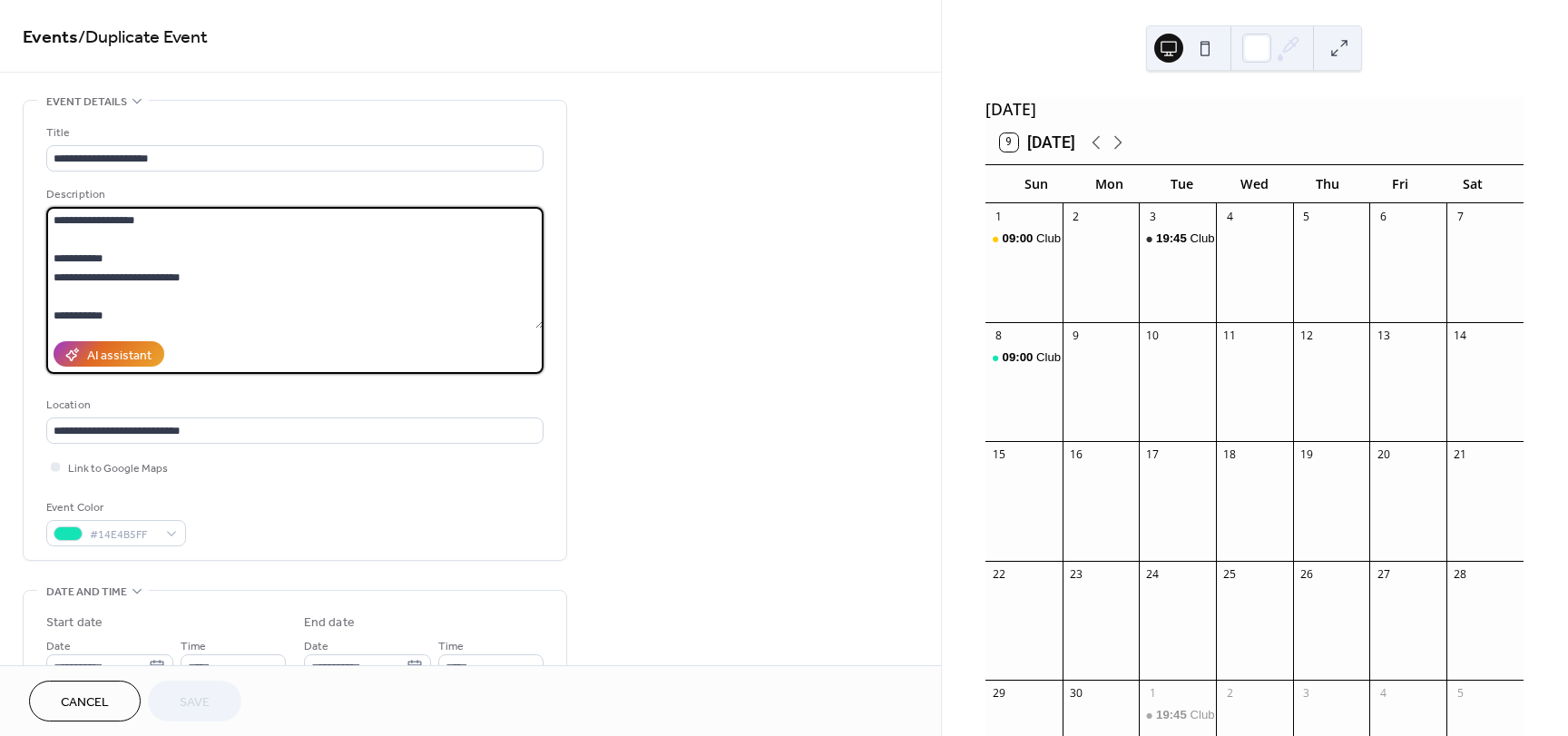 click on "**********" at bounding box center [295, 268] 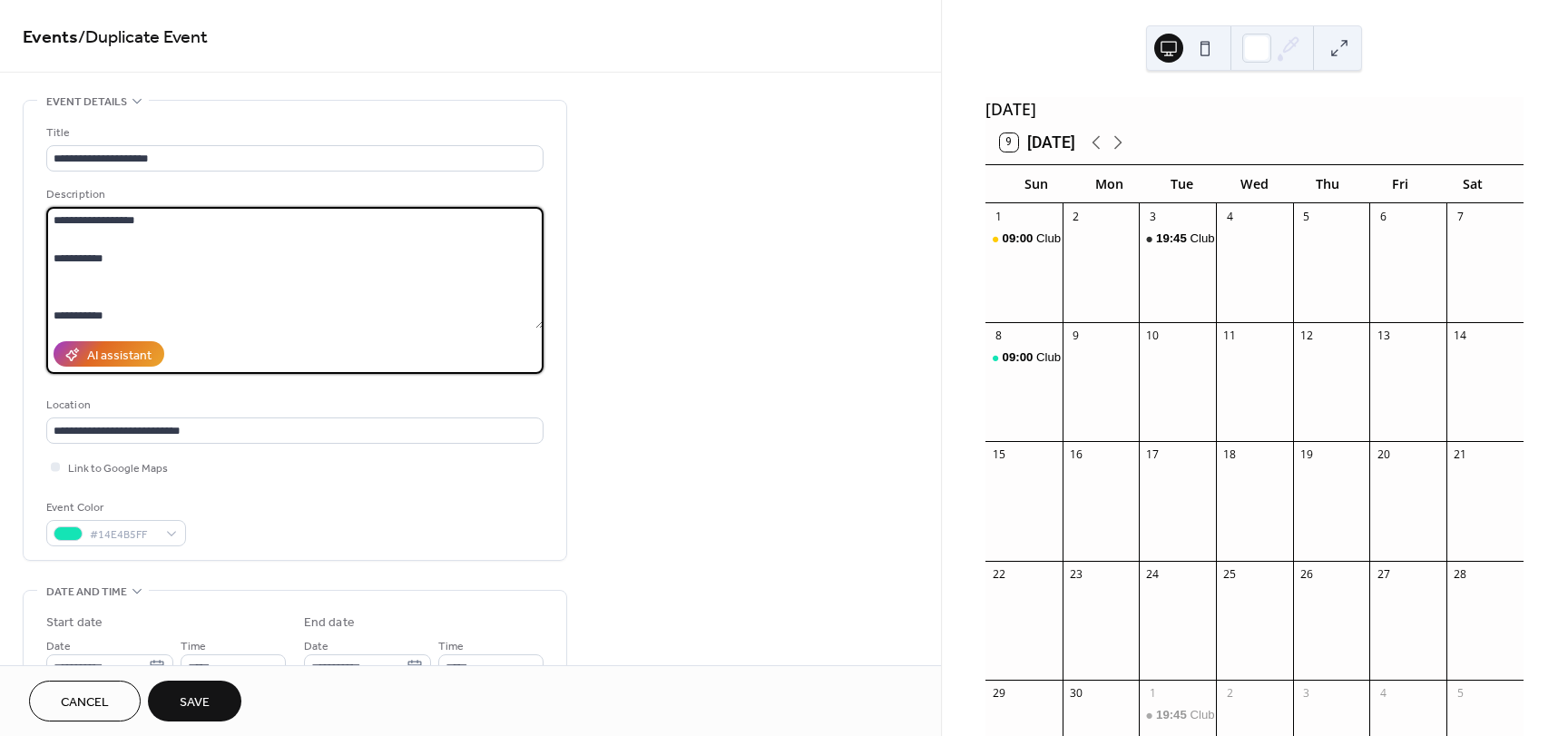 click on "**********" at bounding box center [295, 268] 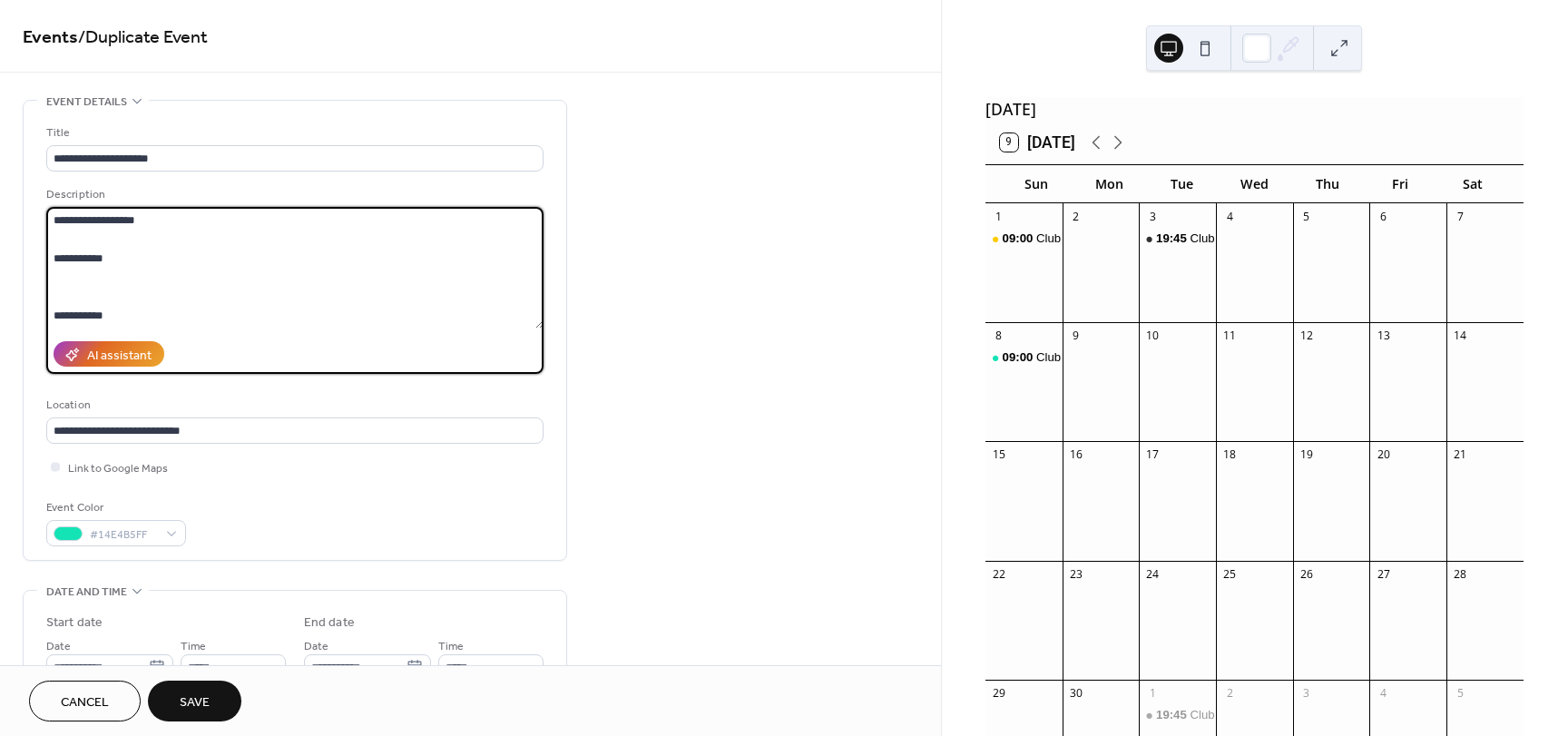 paste on "**********" 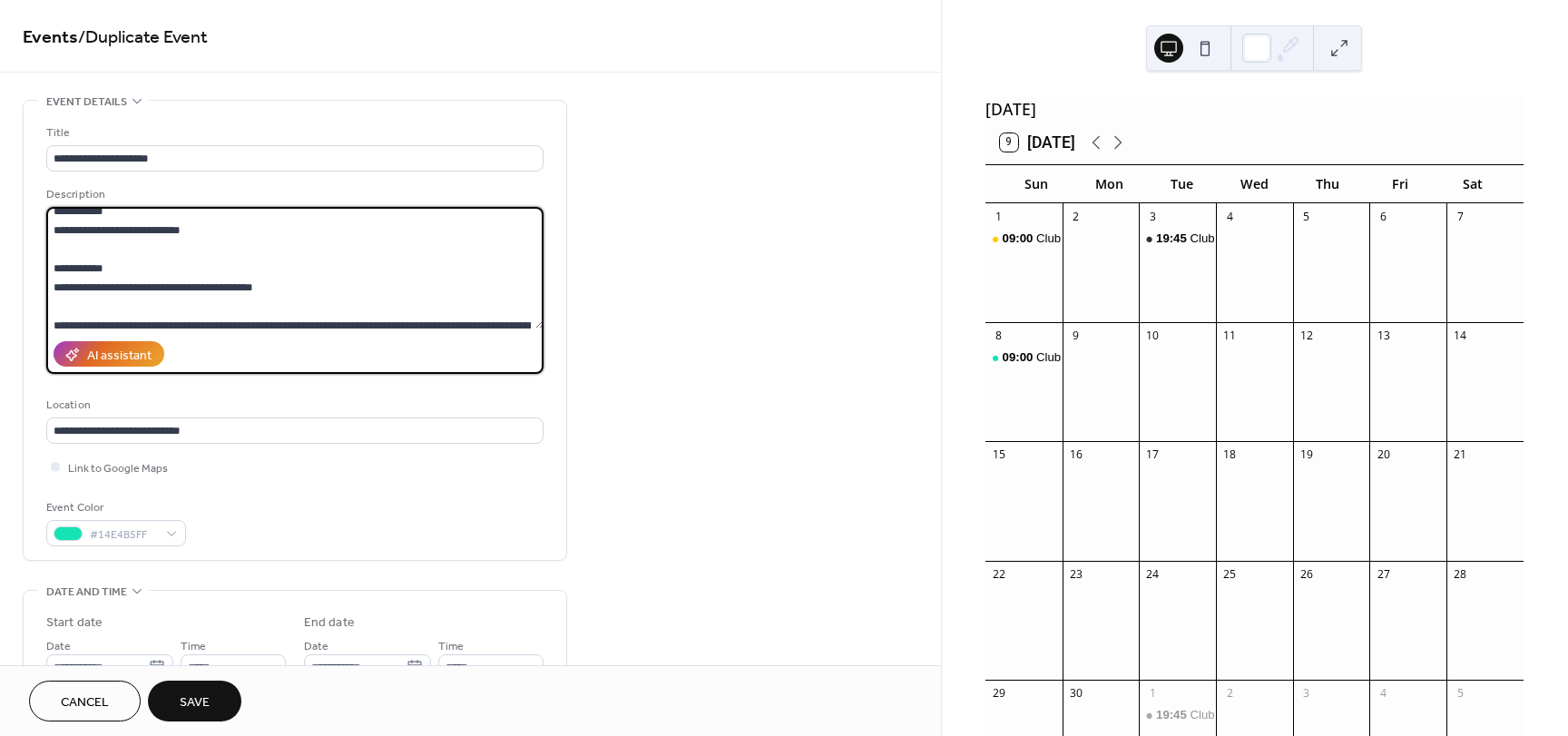 scroll, scrollTop: 48, scrollLeft: 0, axis: vertical 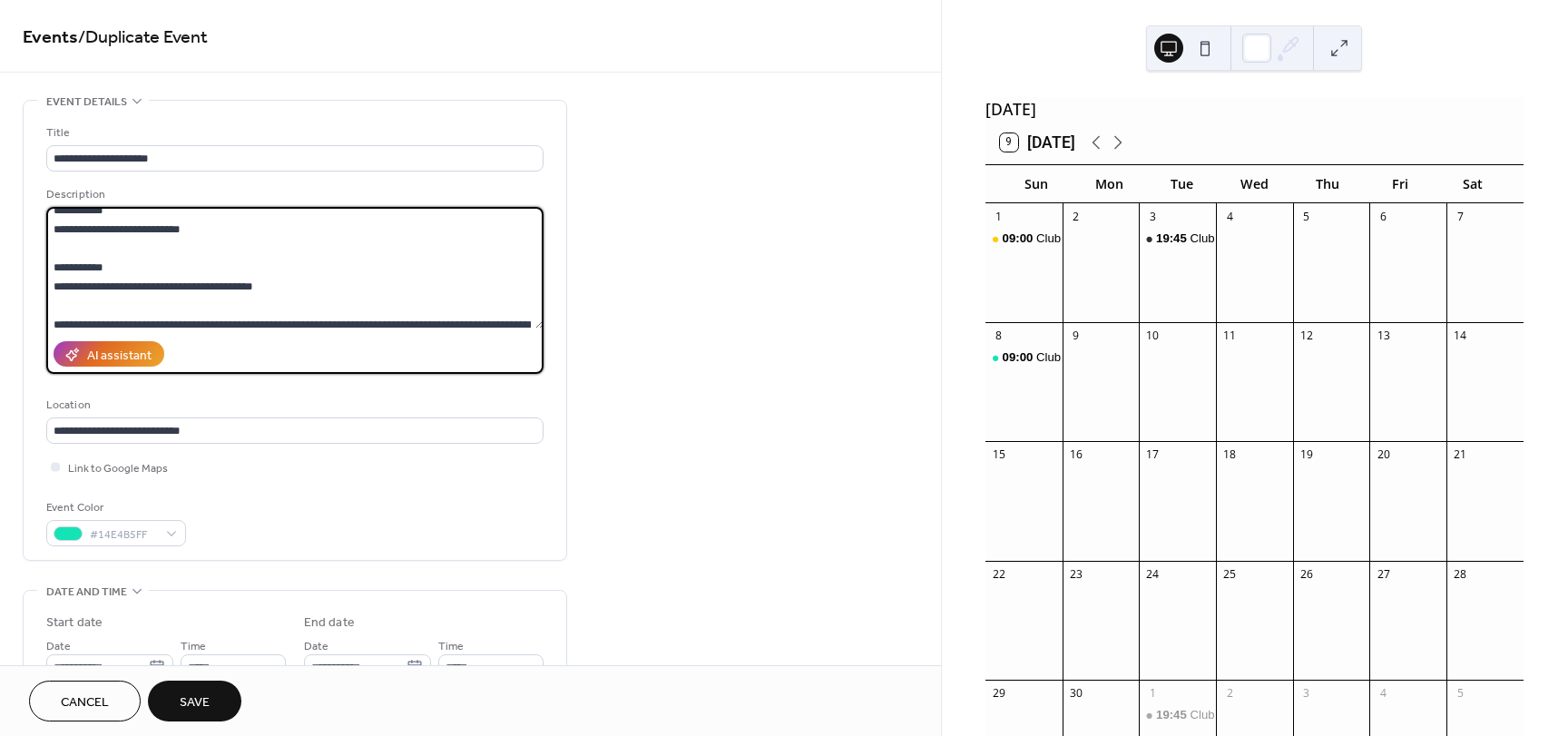 drag, startPoint x: 279, startPoint y: 285, endPoint x: 54, endPoint y: 289, distance: 225.0356 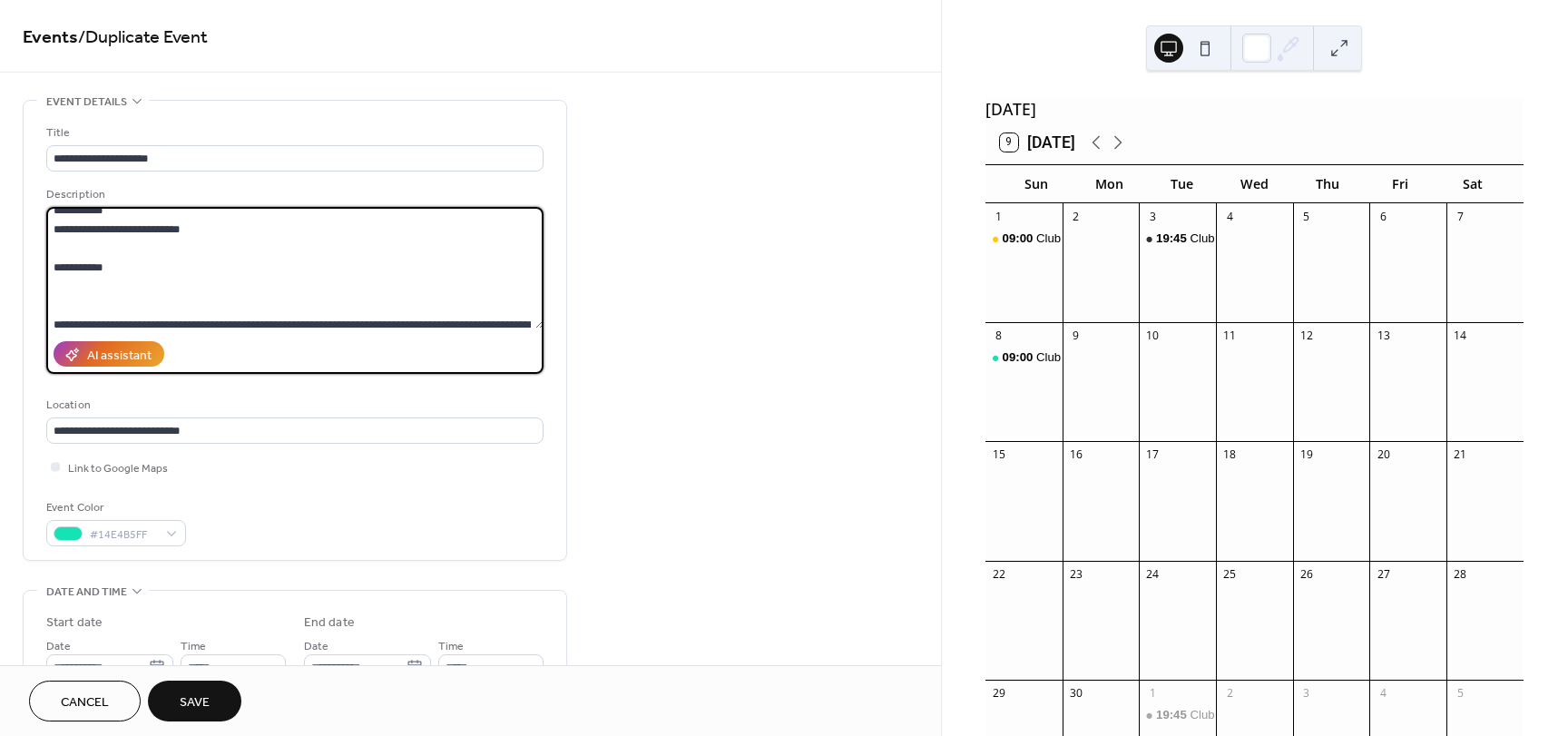 click on "**********" at bounding box center (295, 268) 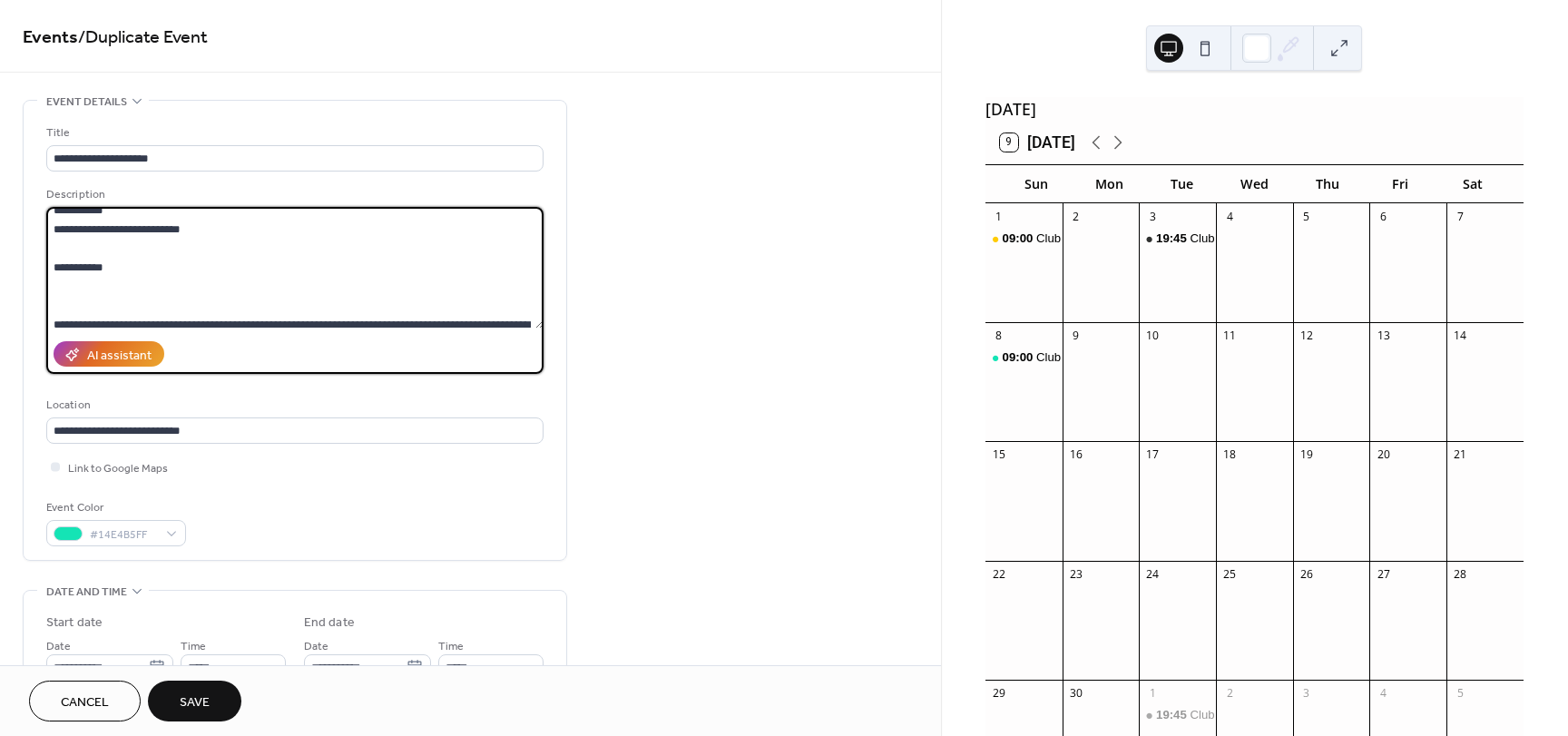 paste on "**********" 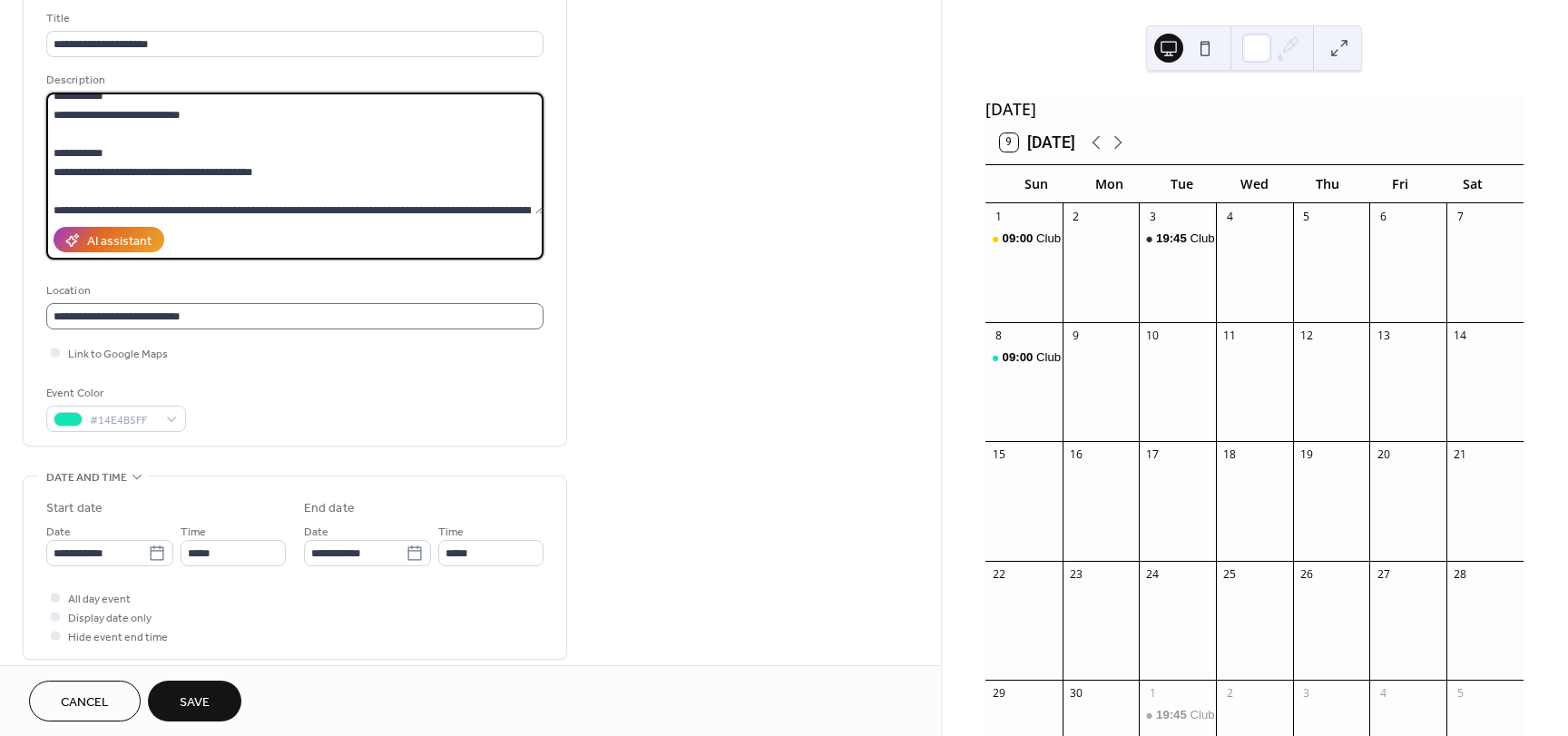 scroll, scrollTop: 134, scrollLeft: 0, axis: vertical 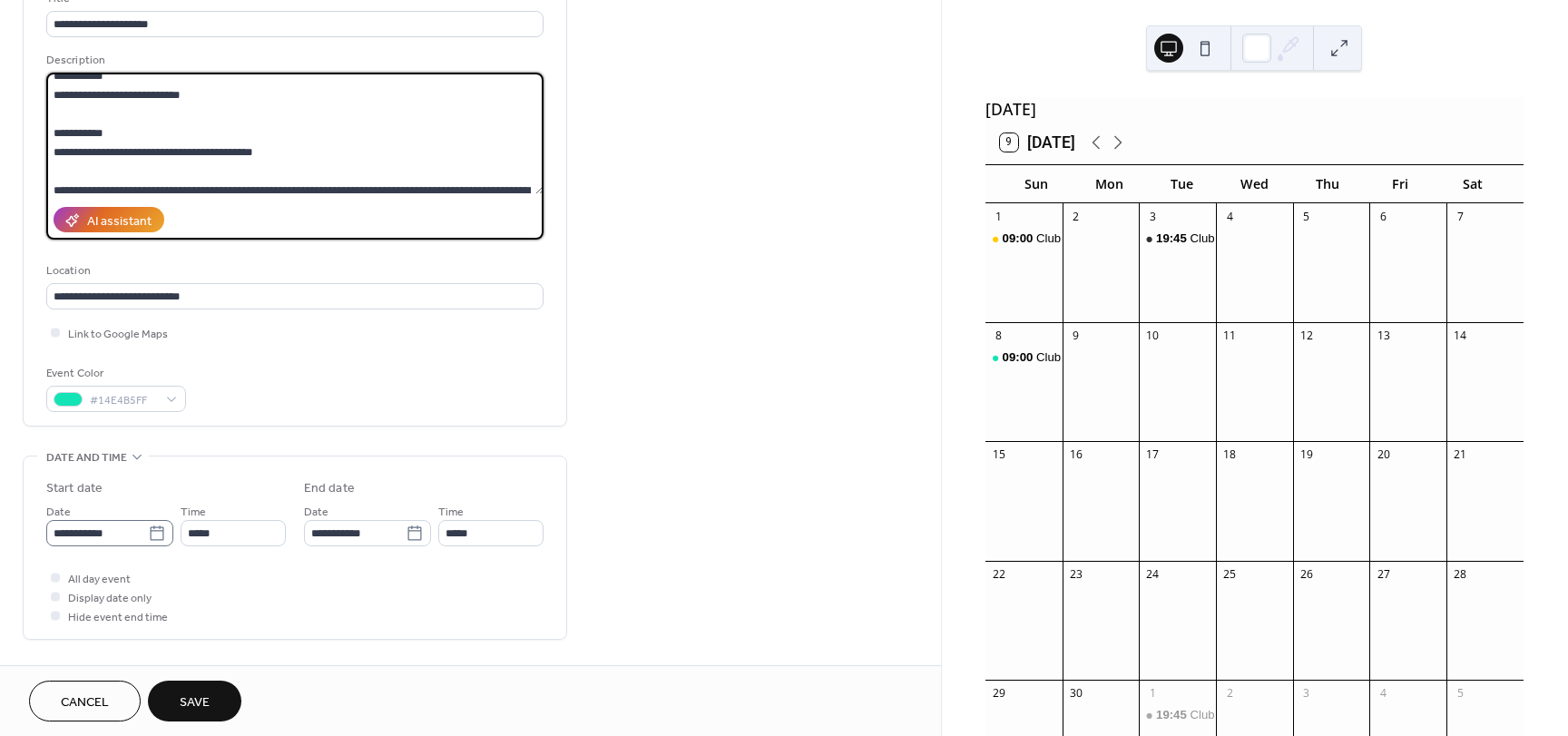 type on "**********" 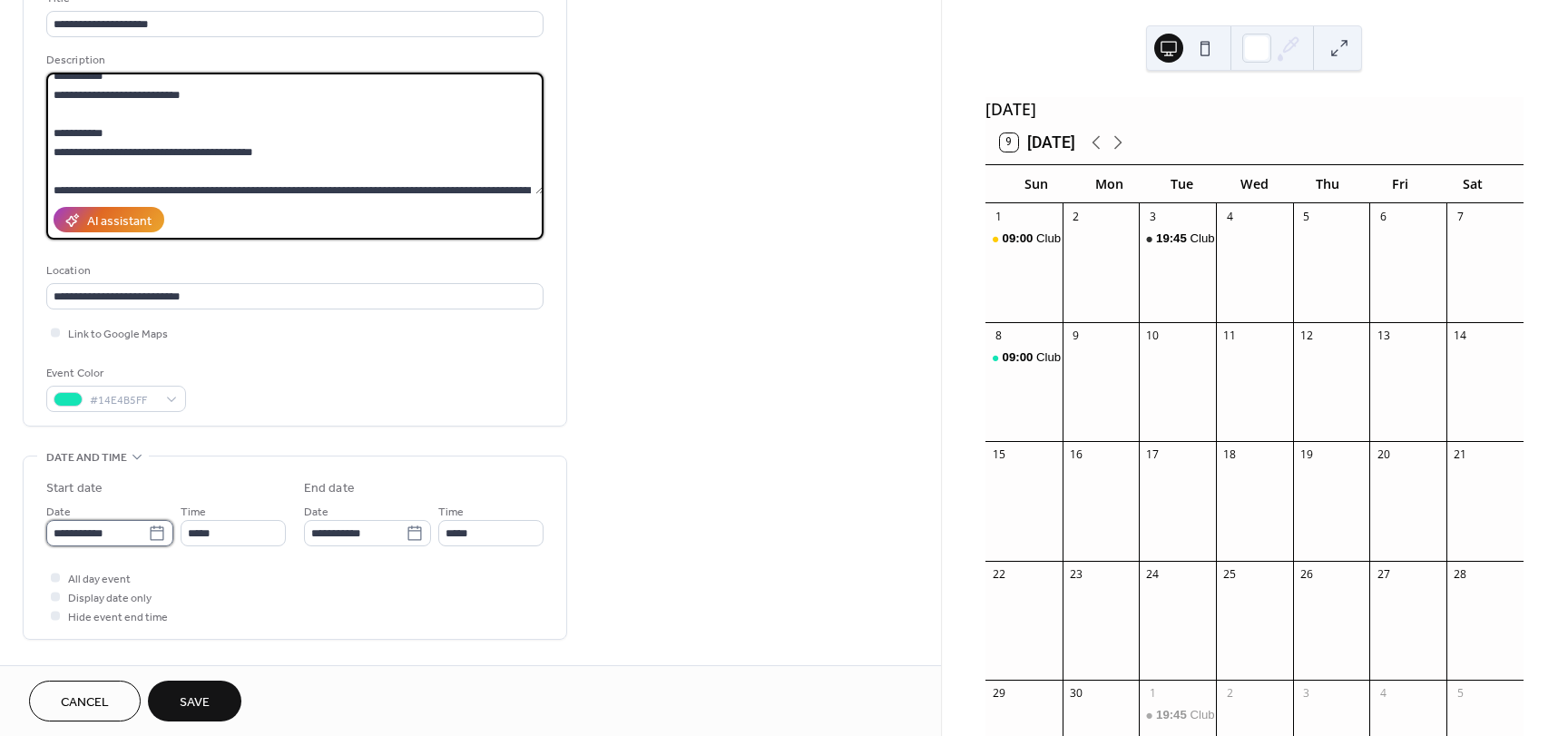 click on "**********" at bounding box center (97, 533) 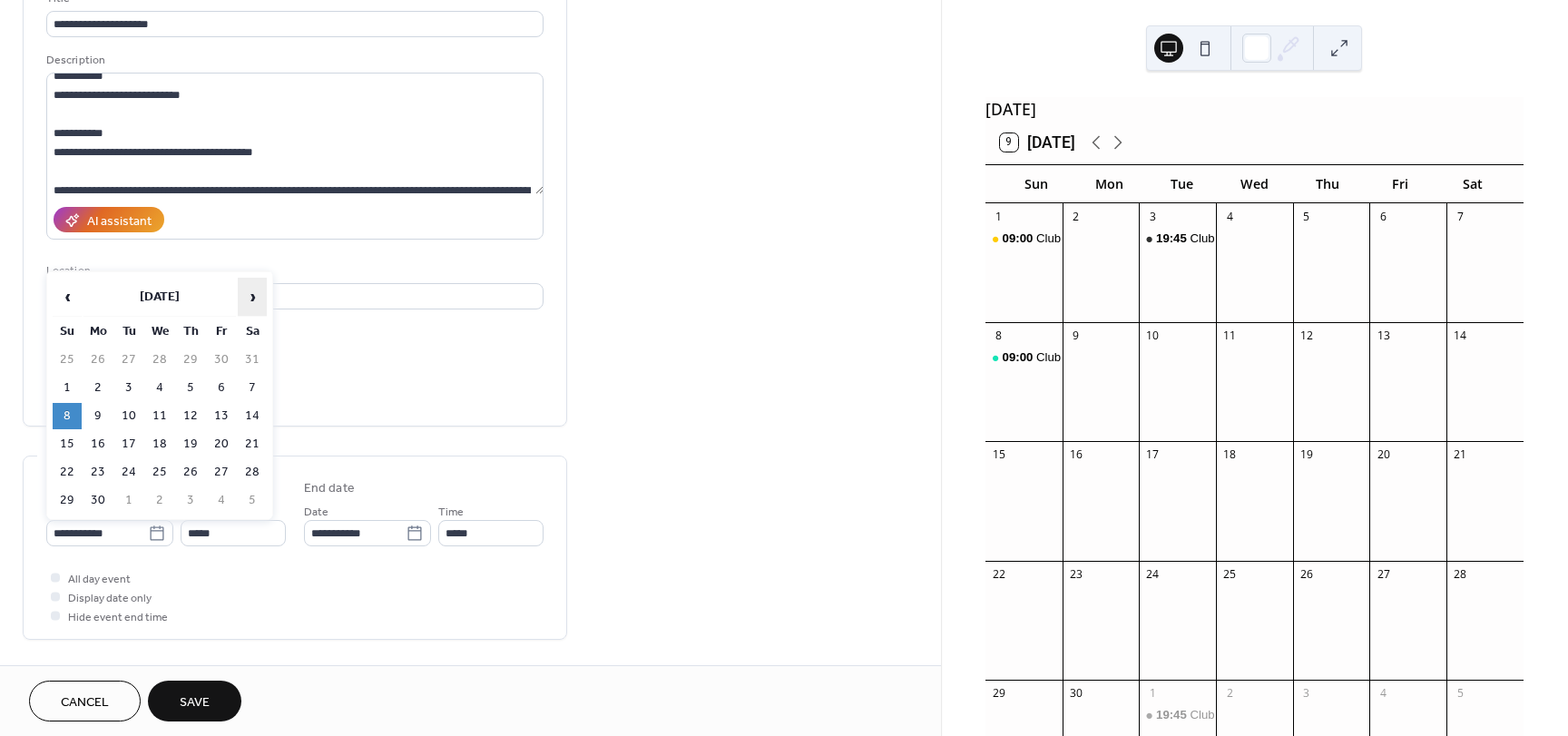 click on "›" at bounding box center (252, 297) 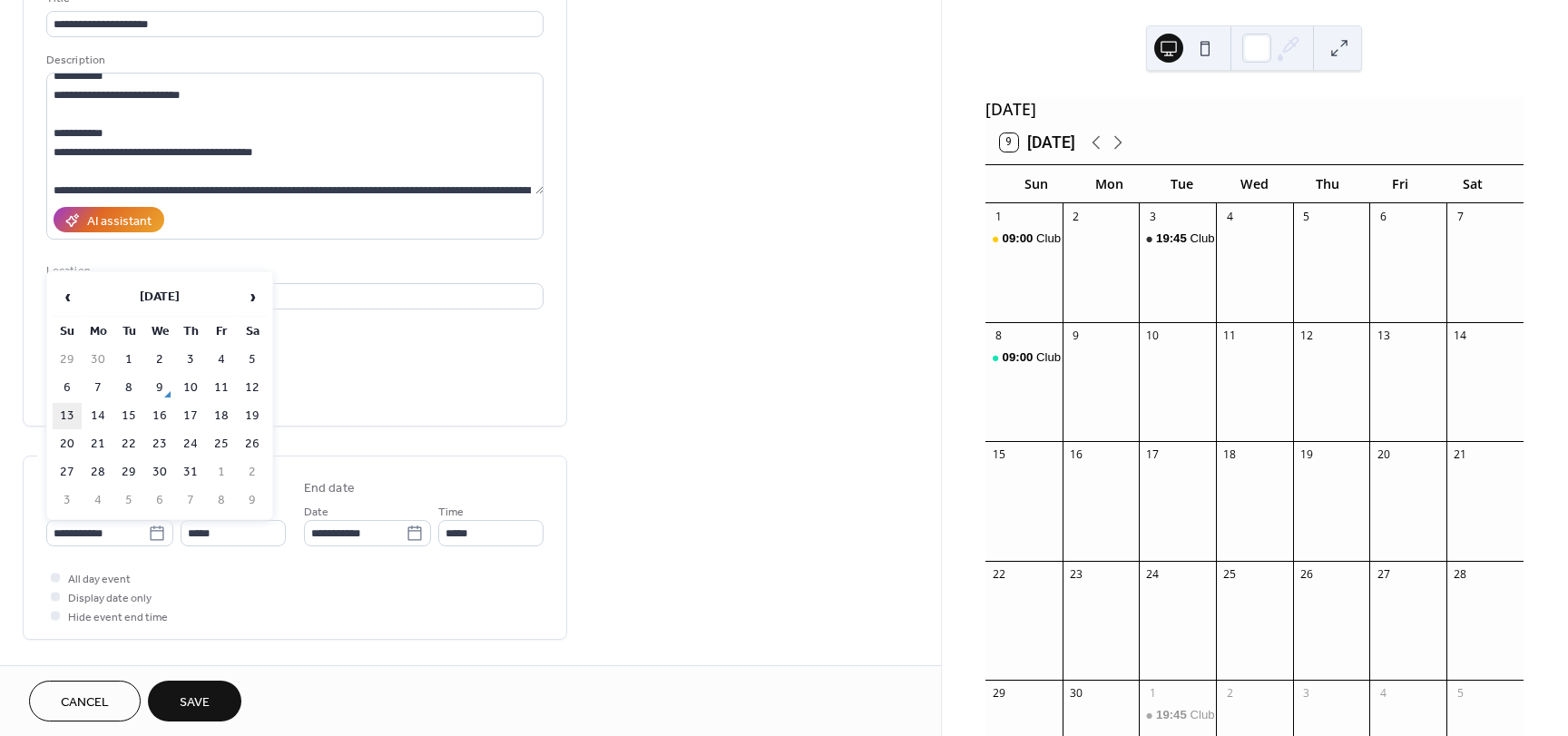 click on "13" at bounding box center (67, 416) 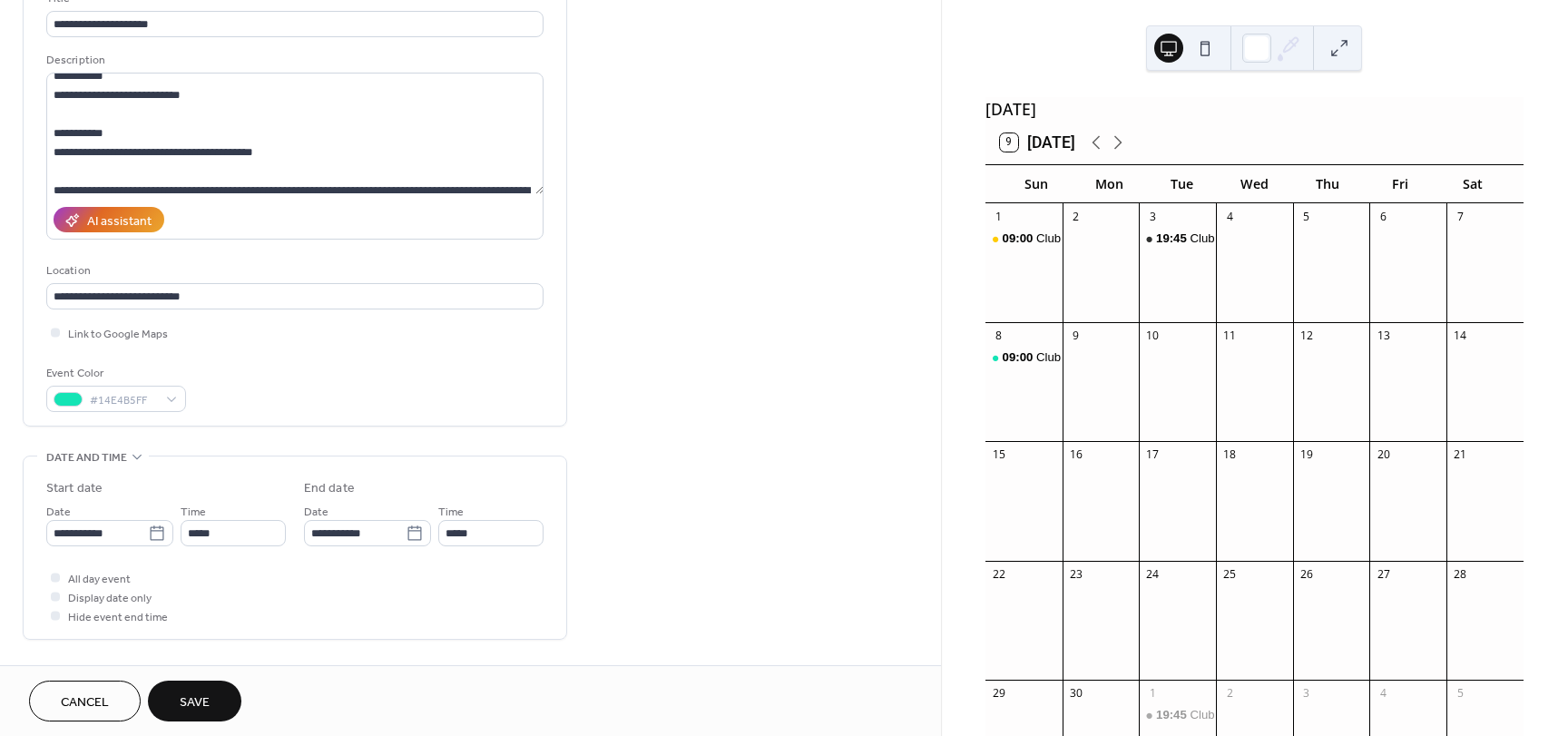 click on "Save" at bounding box center [194, 702] 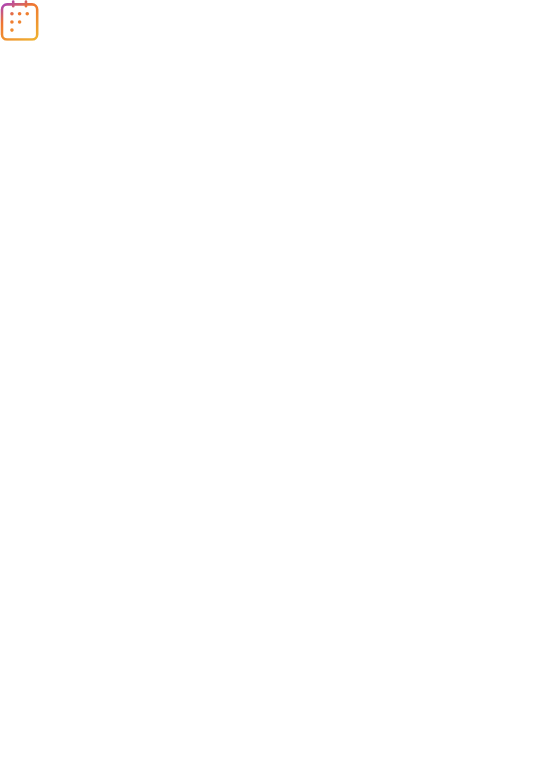 scroll, scrollTop: 0, scrollLeft: 0, axis: both 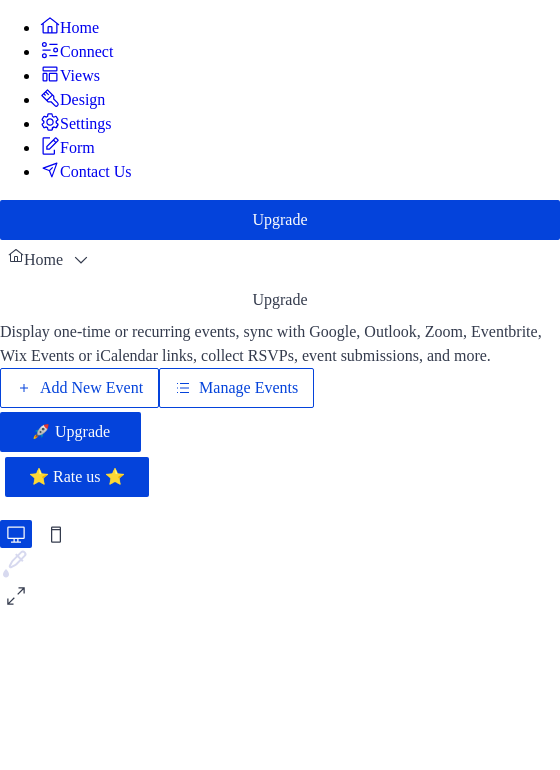 click on "Manage Events" at bounding box center [248, 388] 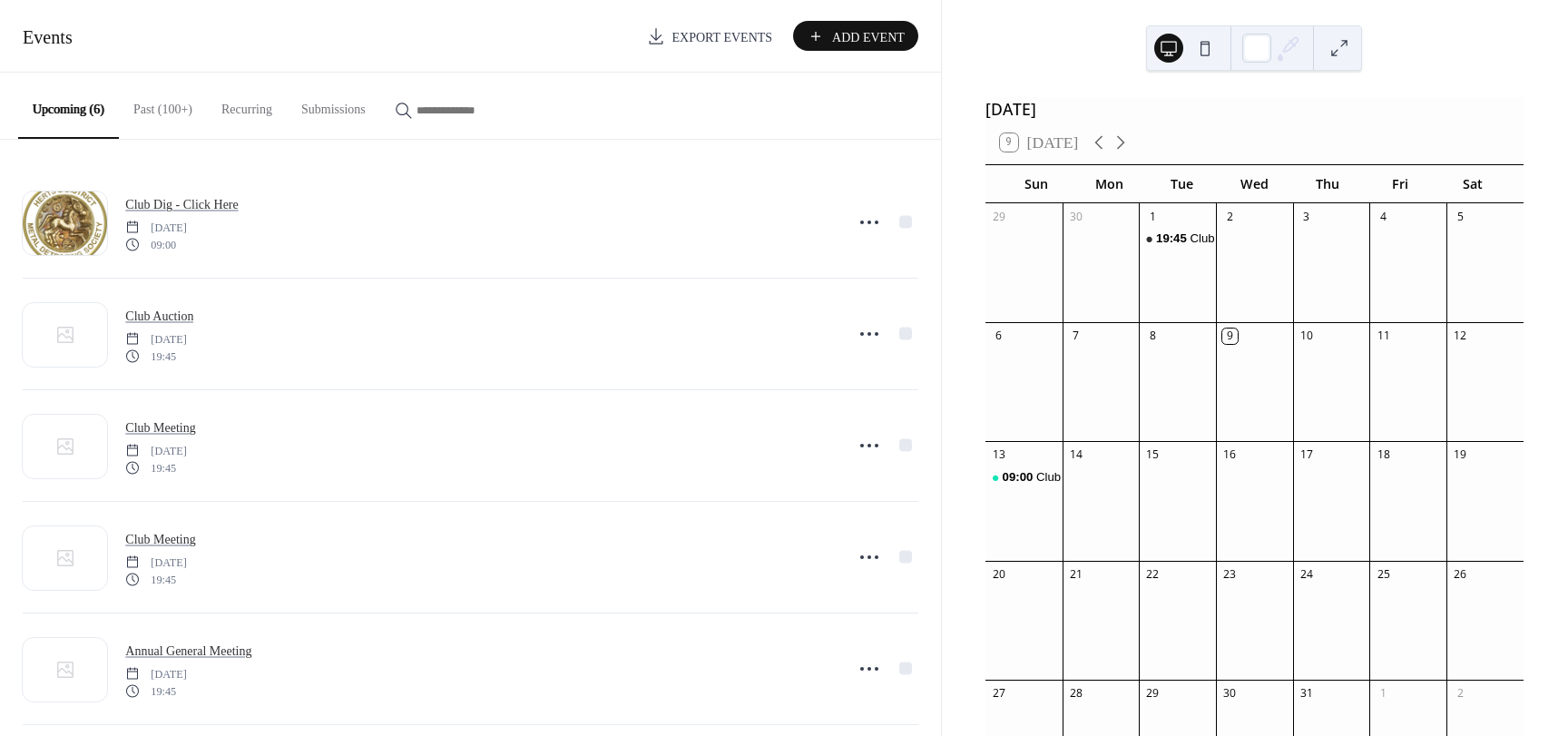 scroll, scrollTop: 0, scrollLeft: 0, axis: both 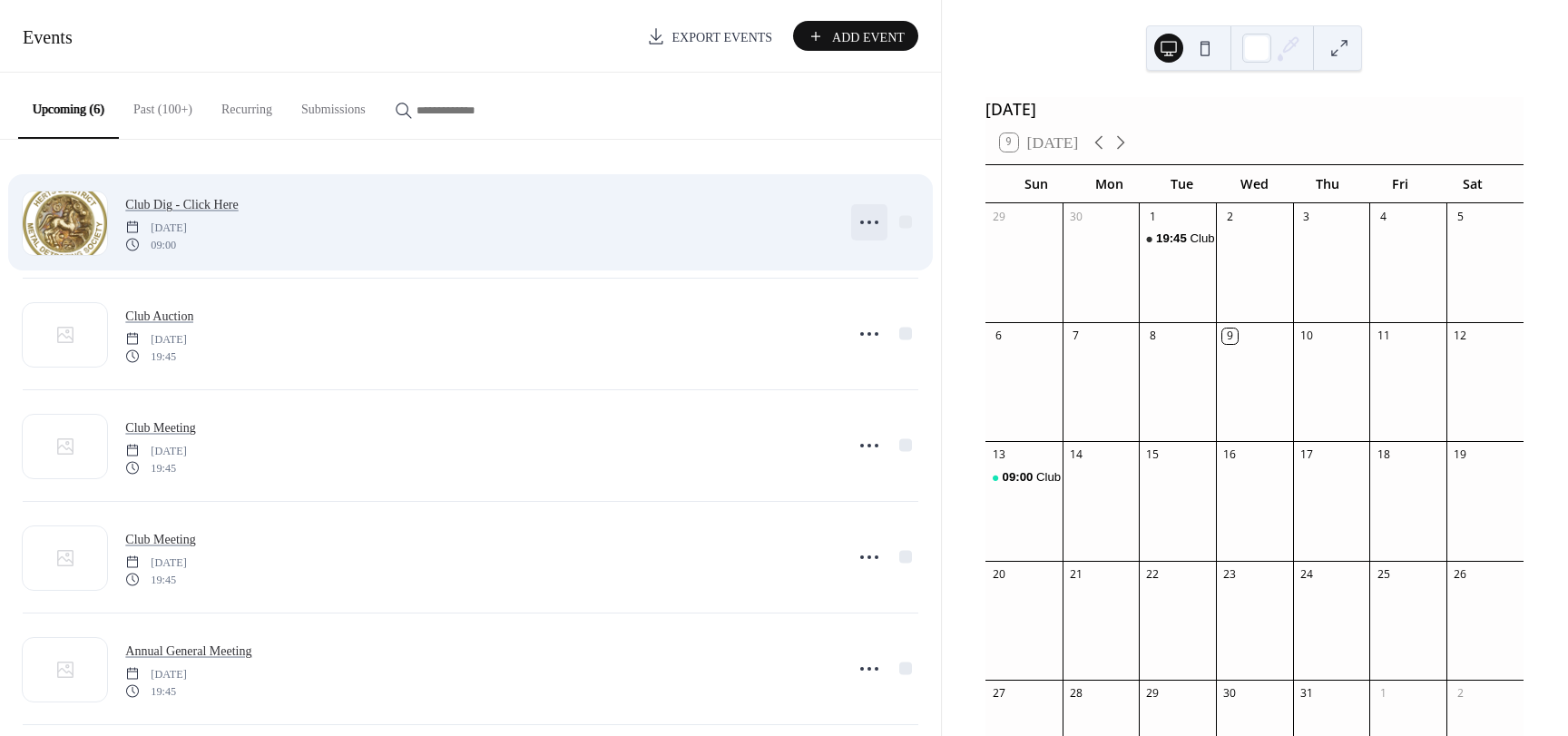 click 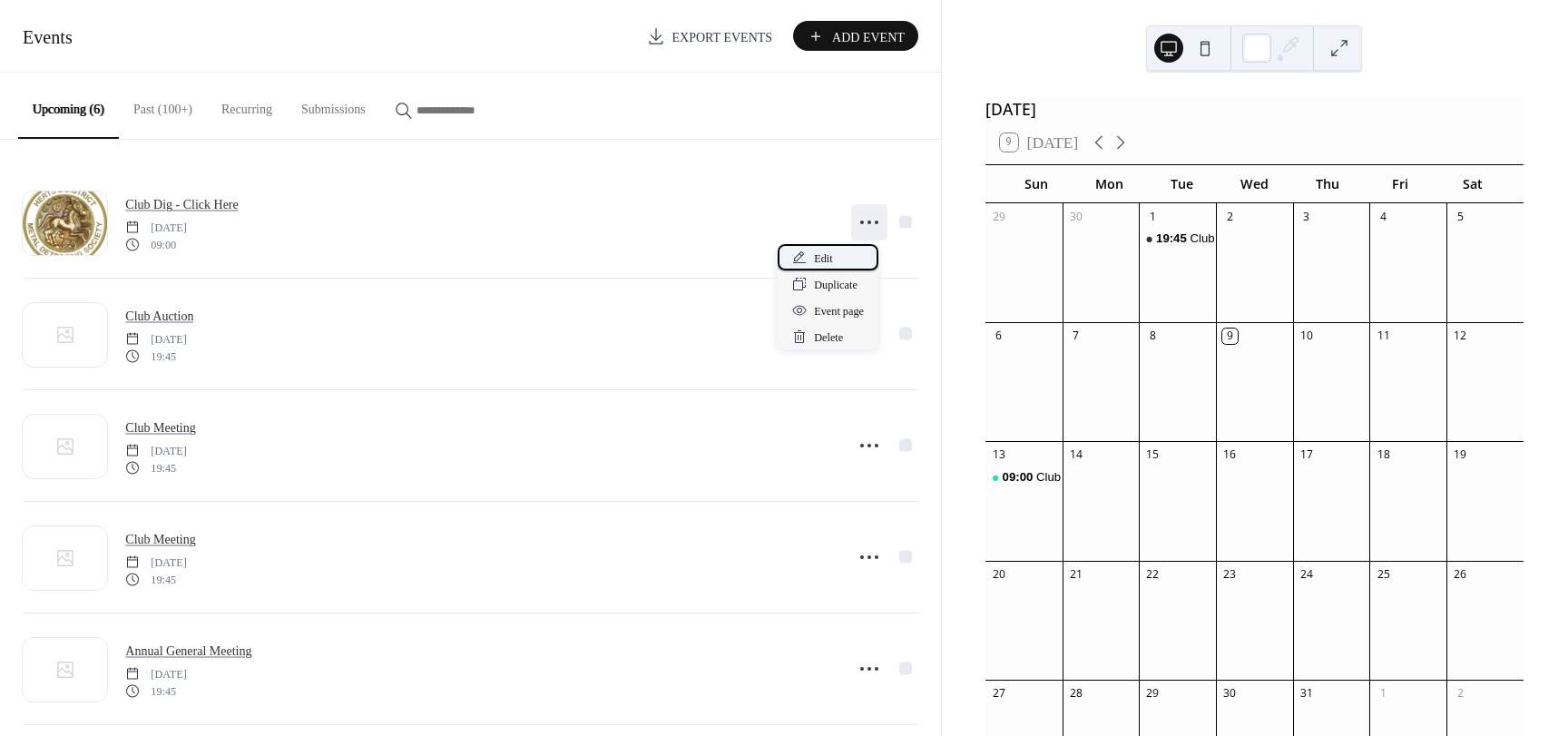 click on "Edit" at bounding box center [828, 257] 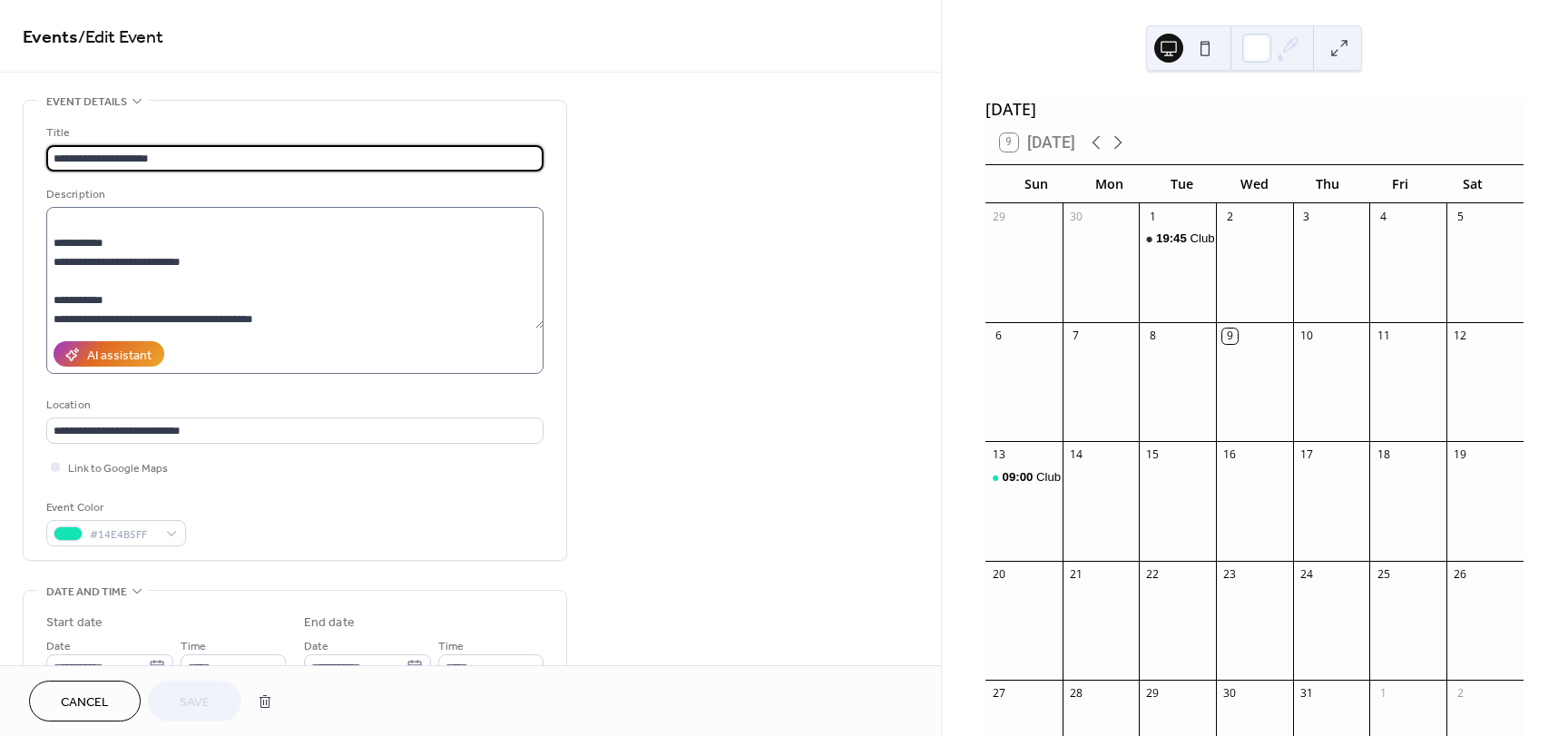 scroll, scrollTop: 27, scrollLeft: 0, axis: vertical 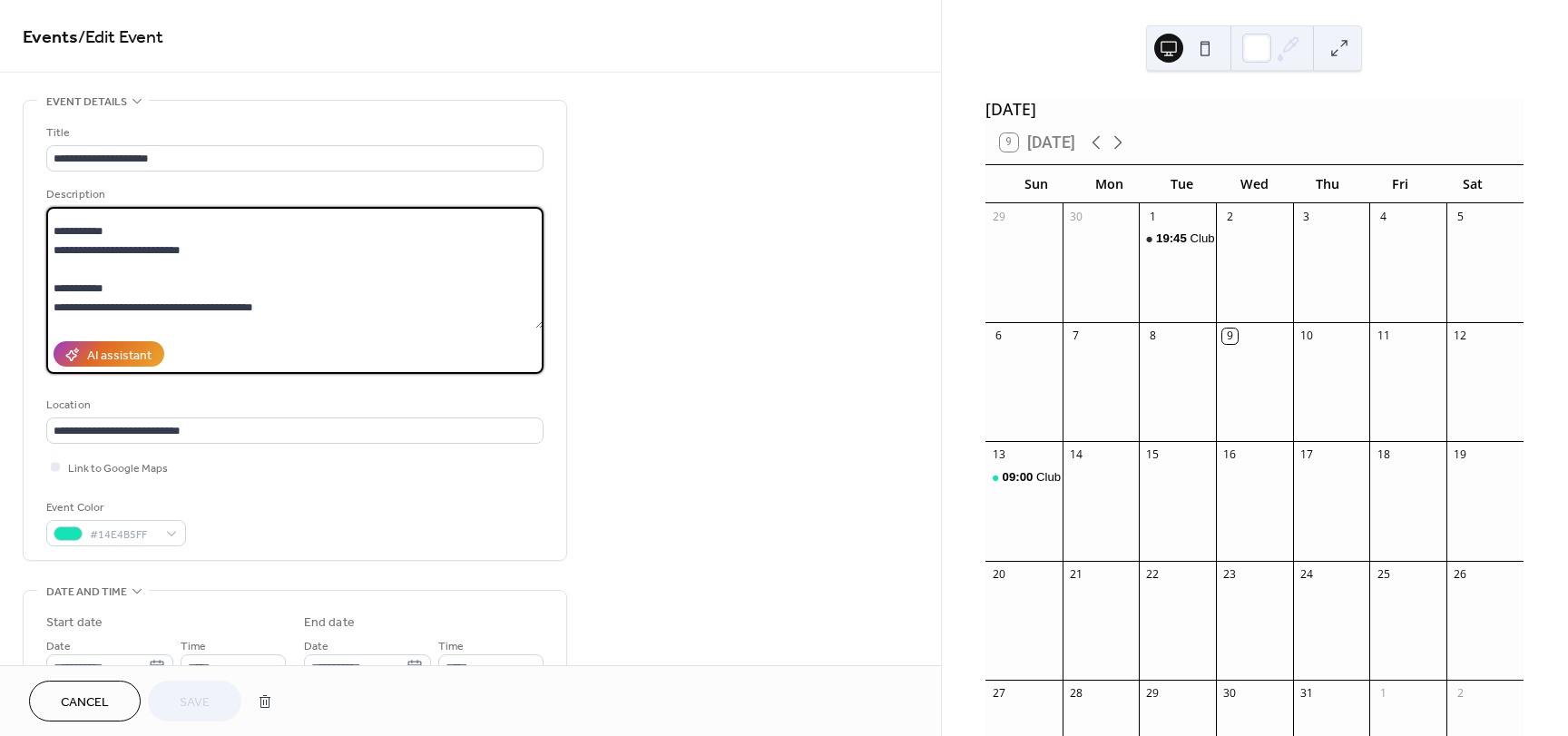 drag, startPoint x: 292, startPoint y: 308, endPoint x: 54, endPoint y: 308, distance: 238 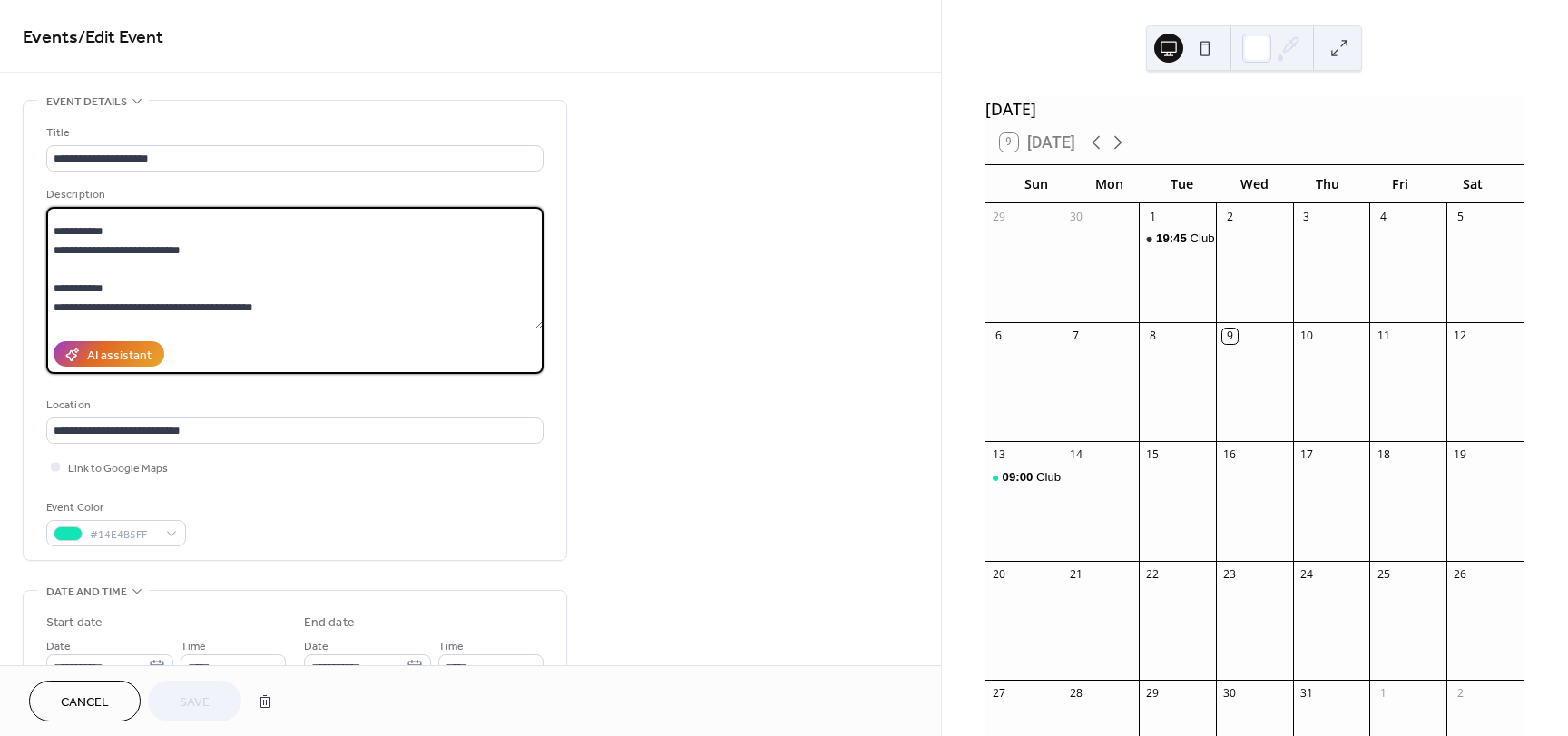 click on "**********" at bounding box center [295, 268] 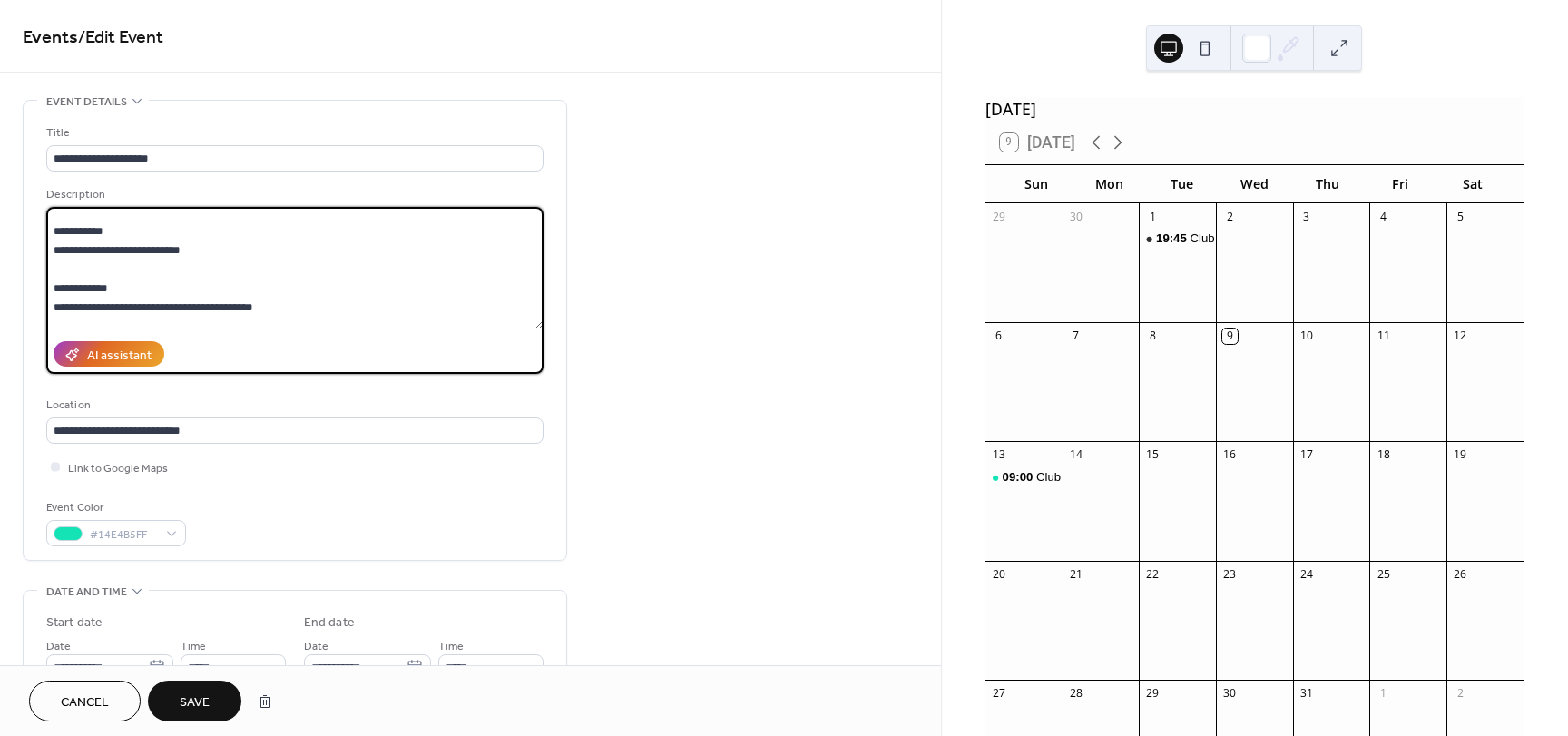 drag, startPoint x: 305, startPoint y: 309, endPoint x: 34, endPoint y: 306, distance: 271.0166 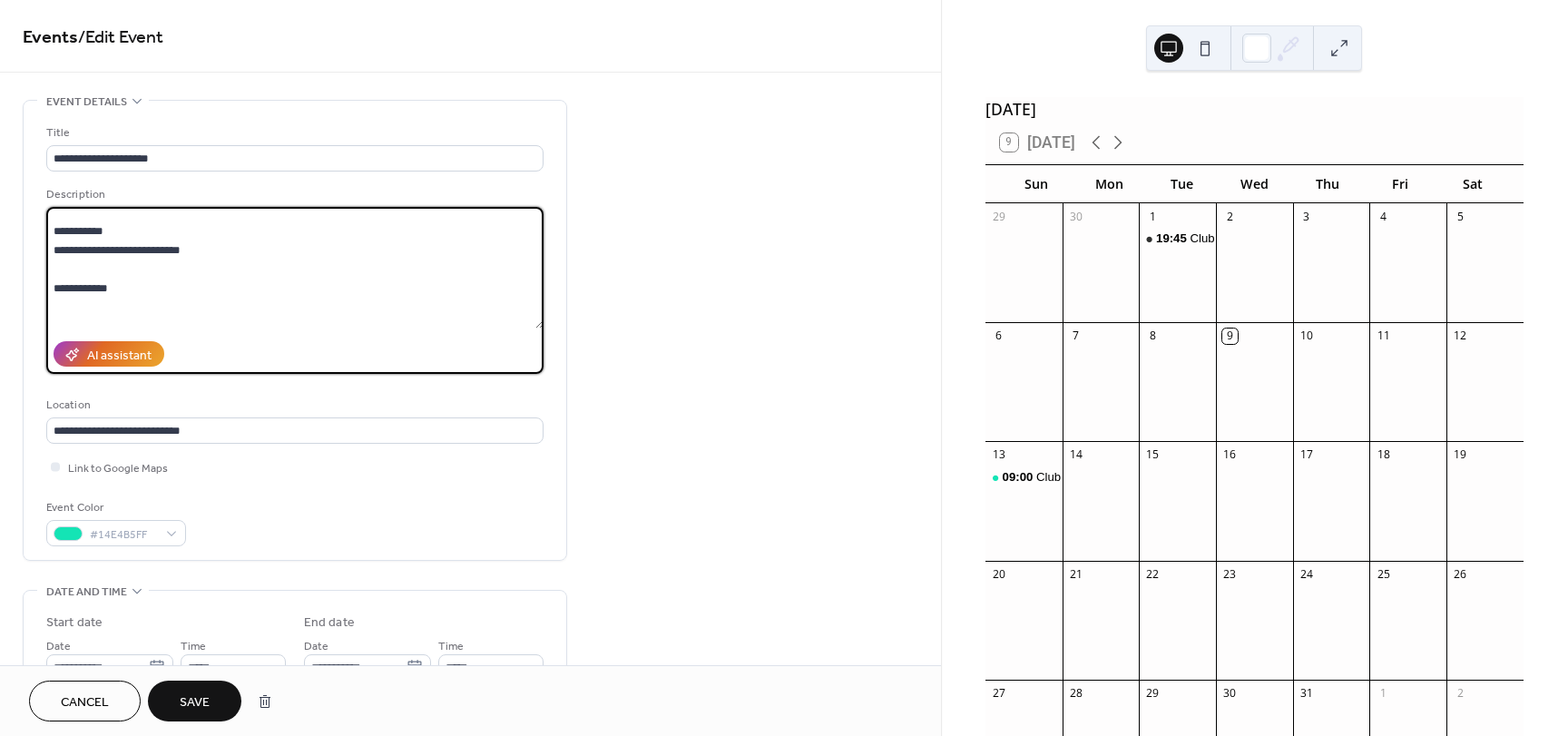 paste on "**********" 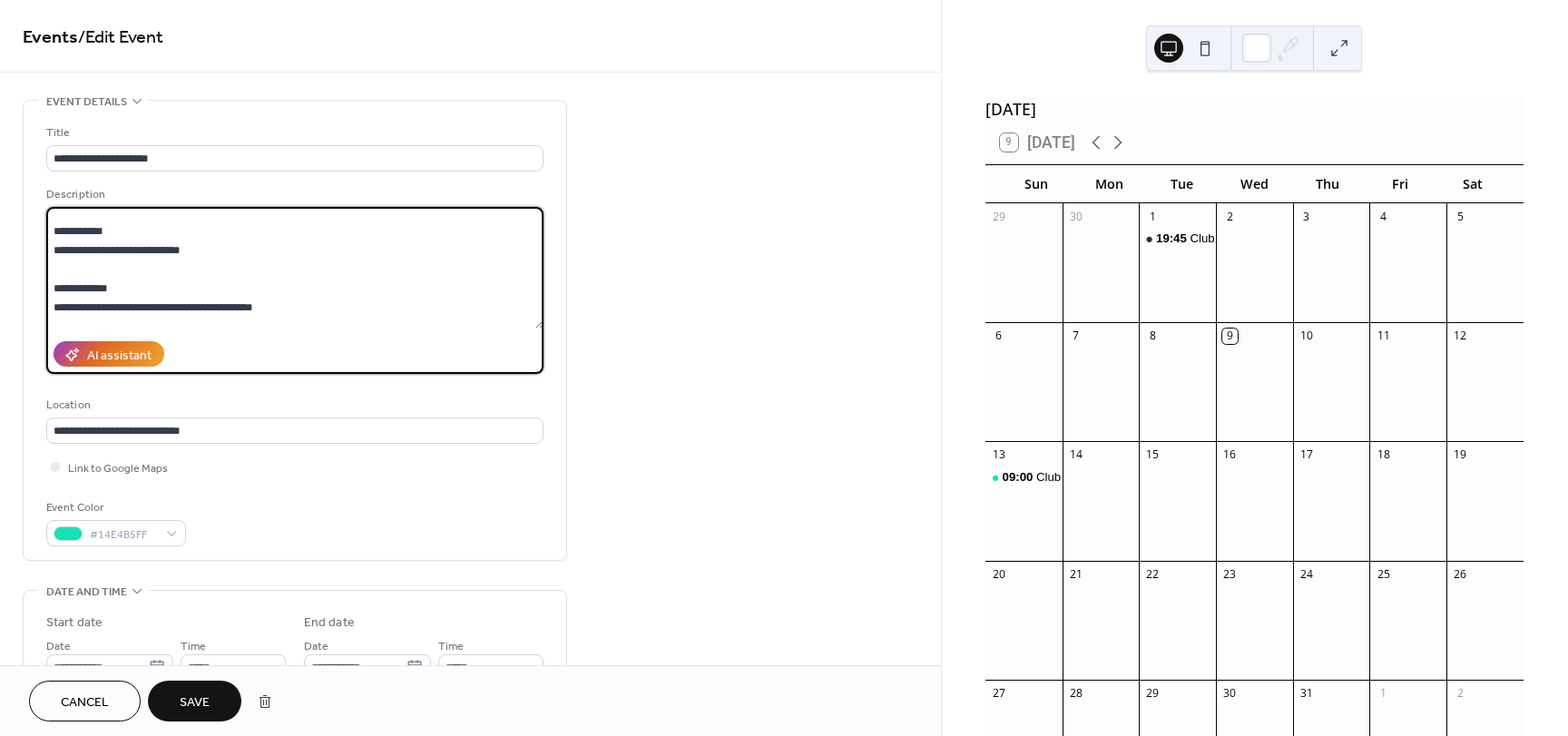 scroll, scrollTop: 76, scrollLeft: 0, axis: vertical 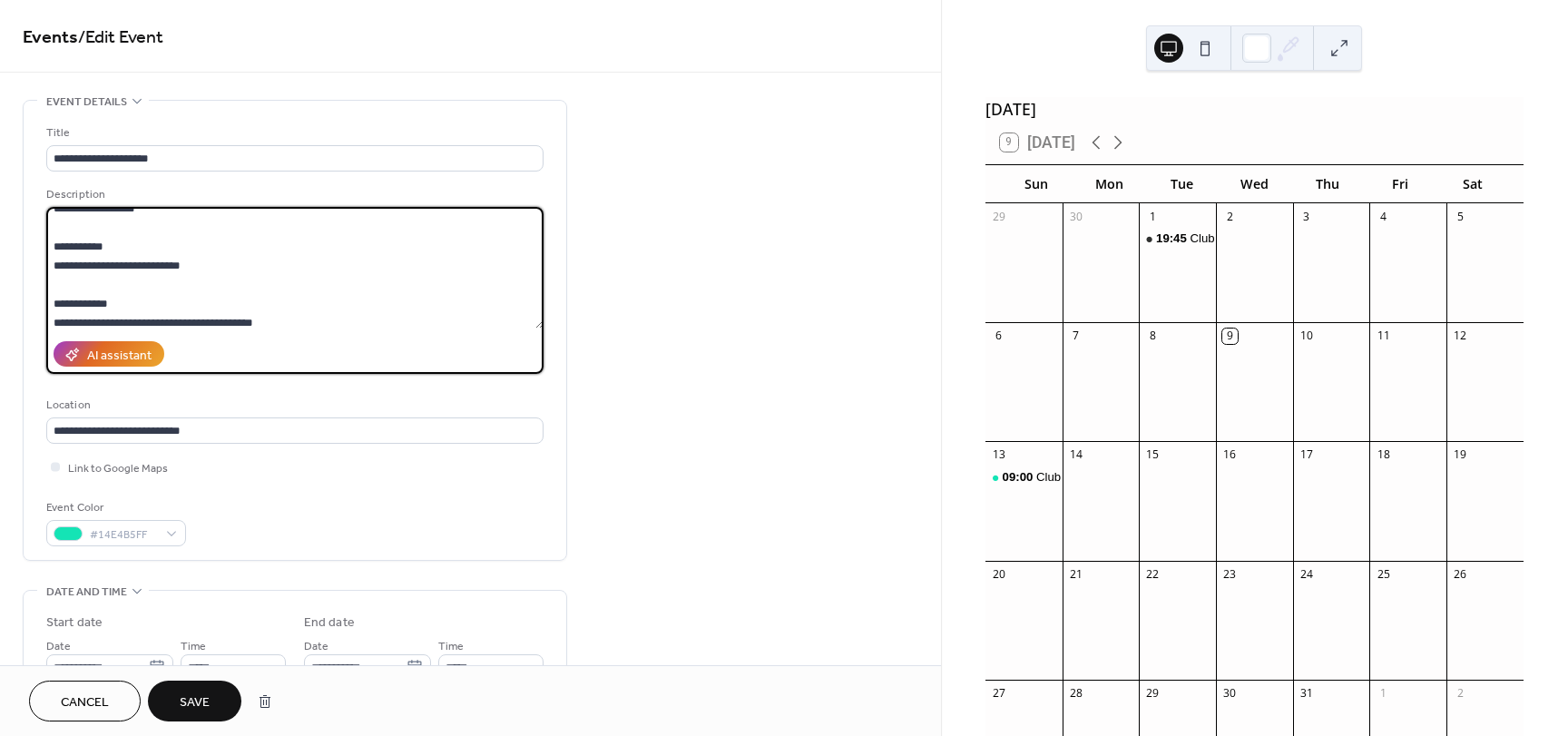 drag, startPoint x: 168, startPoint y: 261, endPoint x: 52, endPoint y: 265, distance: 116.06895 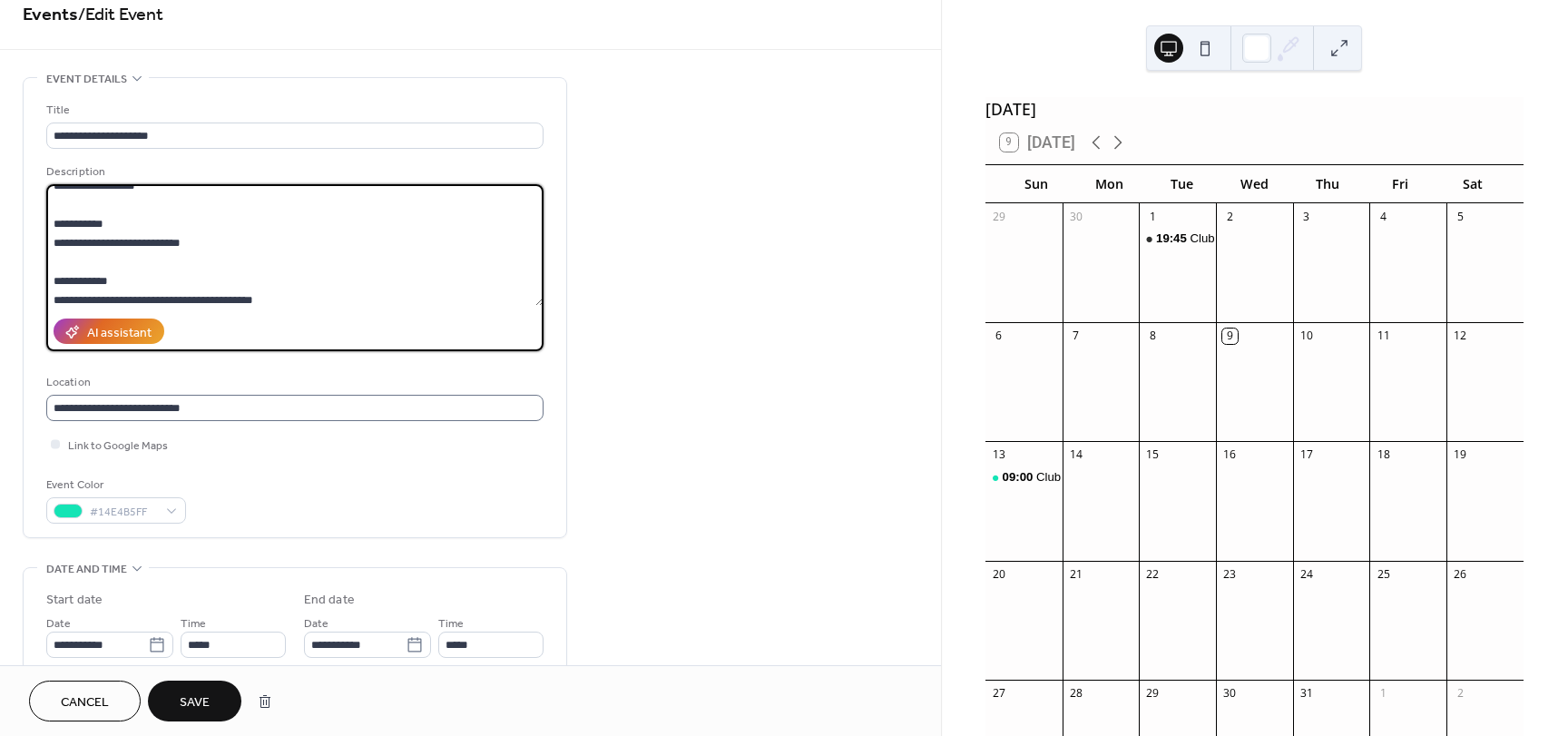 scroll, scrollTop: 27, scrollLeft: 0, axis: vertical 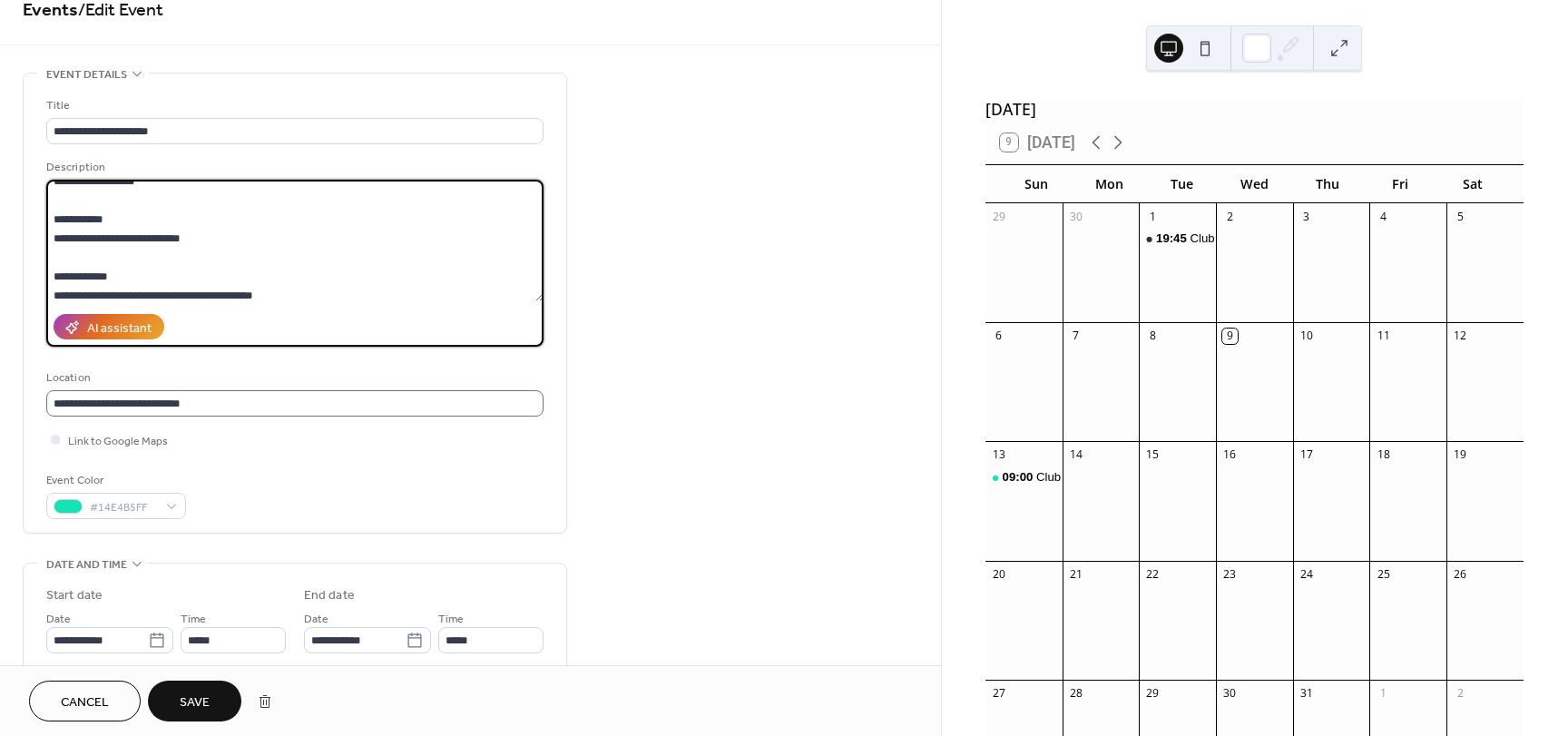 type on "**********" 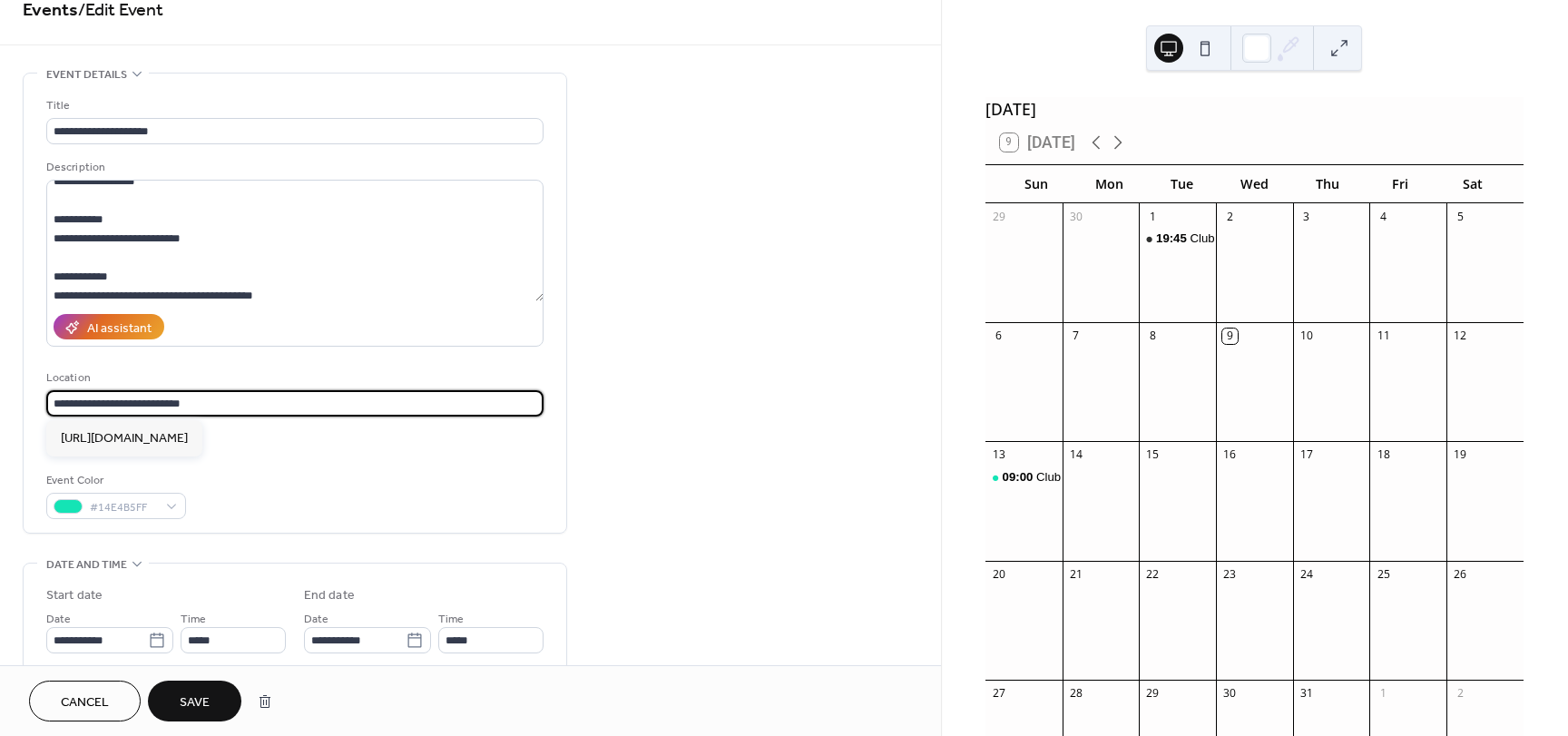 drag, startPoint x: 200, startPoint y: 401, endPoint x: 50, endPoint y: 397, distance: 150.05332 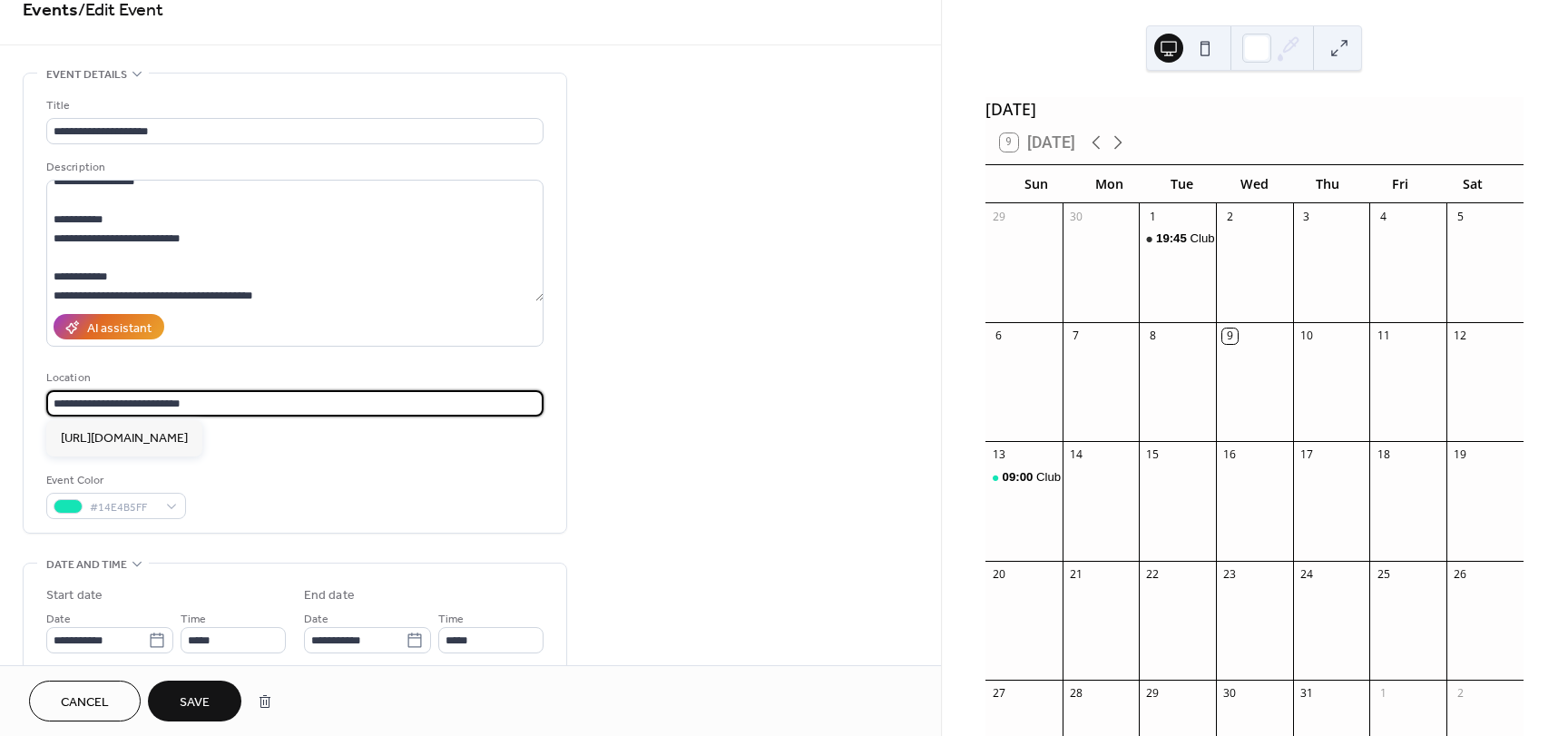 click on "**********" at bounding box center (295, 403) 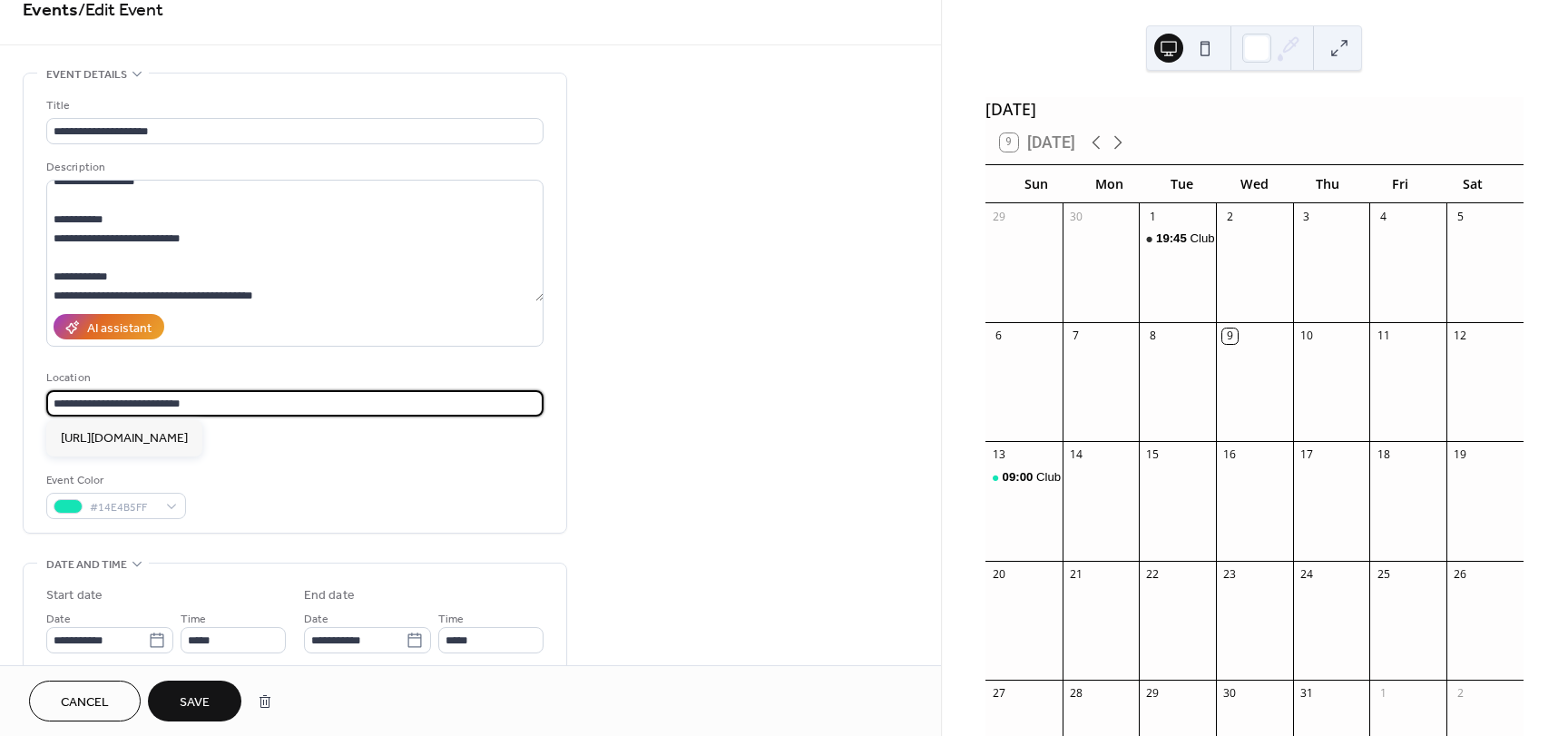 paste 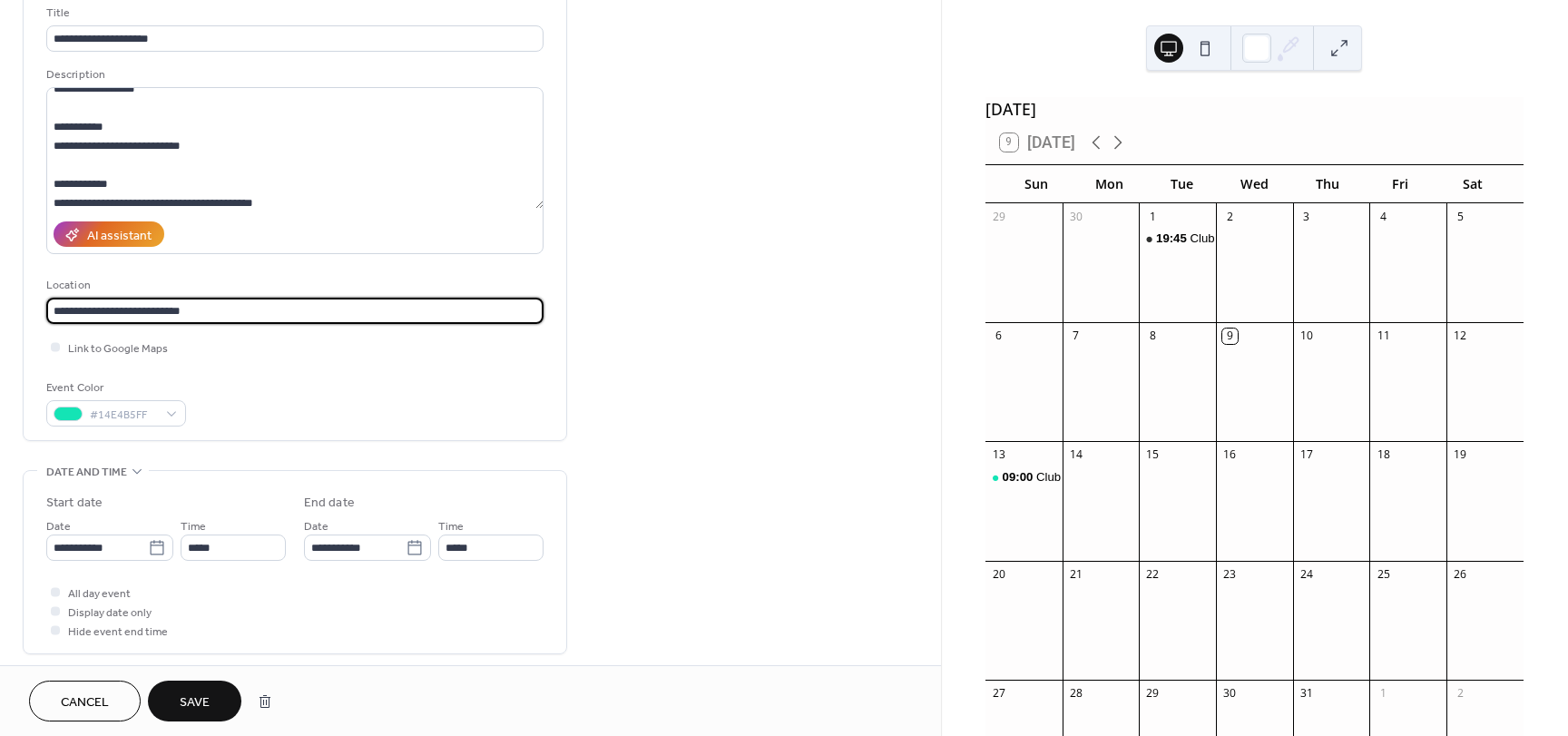 scroll, scrollTop: 142, scrollLeft: 0, axis: vertical 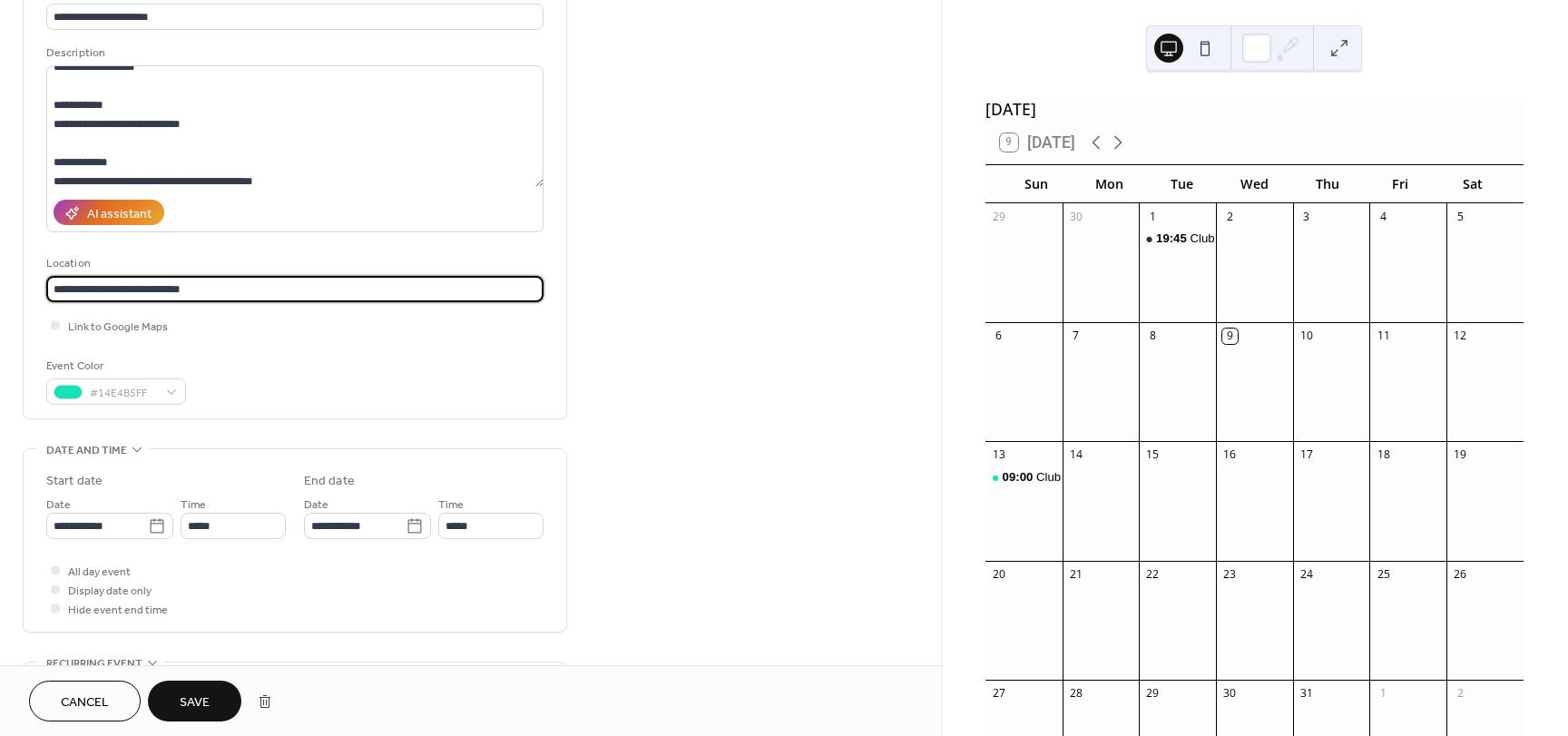 type on "**********" 